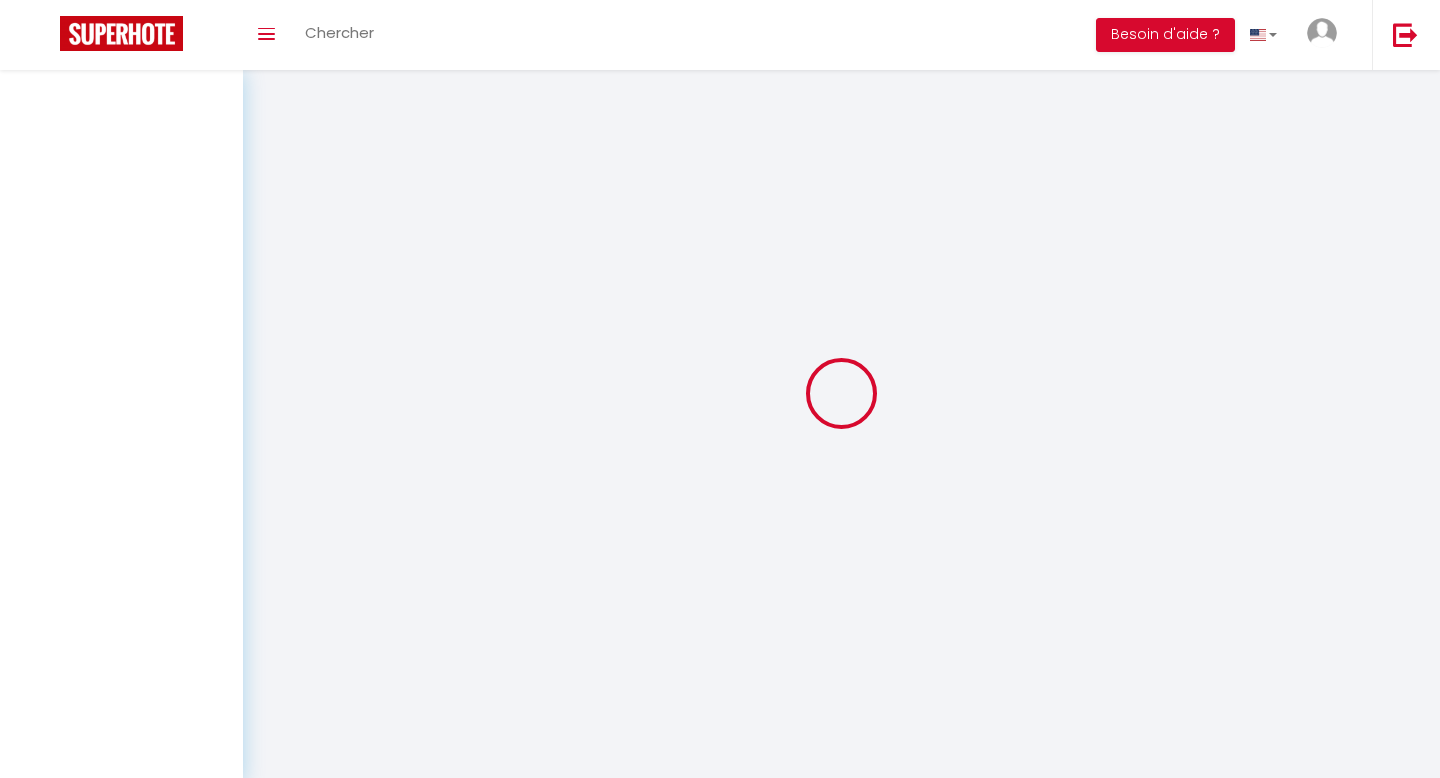 scroll, scrollTop: 0, scrollLeft: 0, axis: both 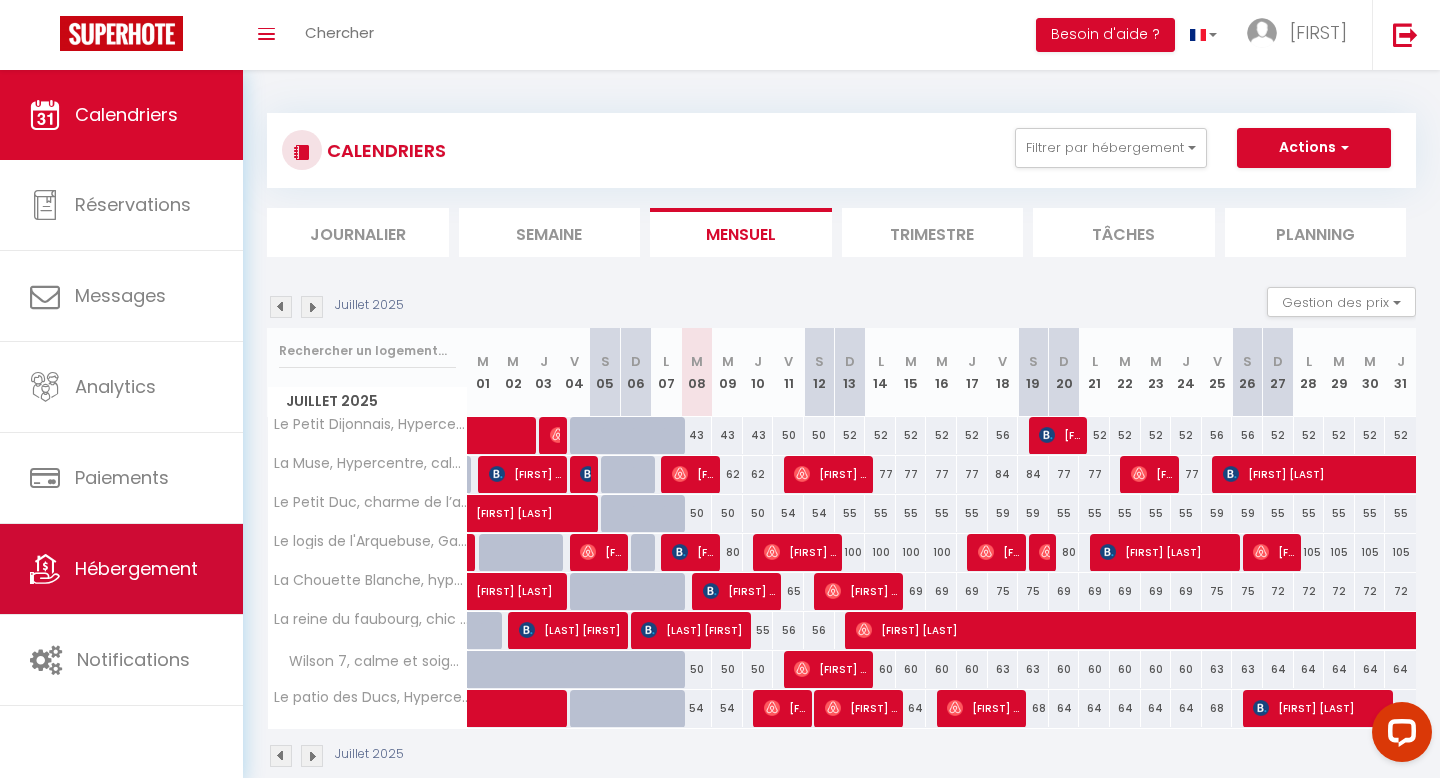 click on "Hébergement" at bounding box center [136, 568] 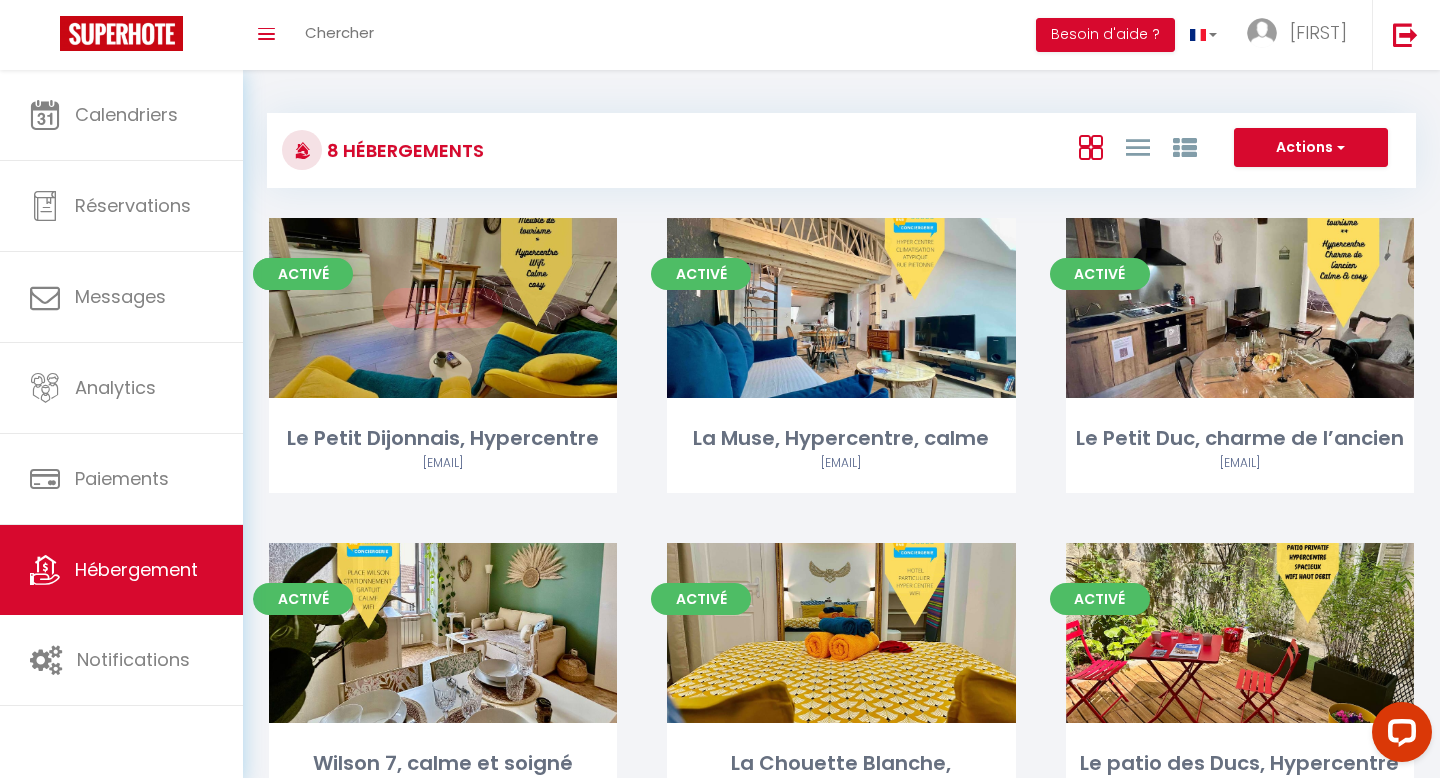 click on "Editer" at bounding box center (443, 308) 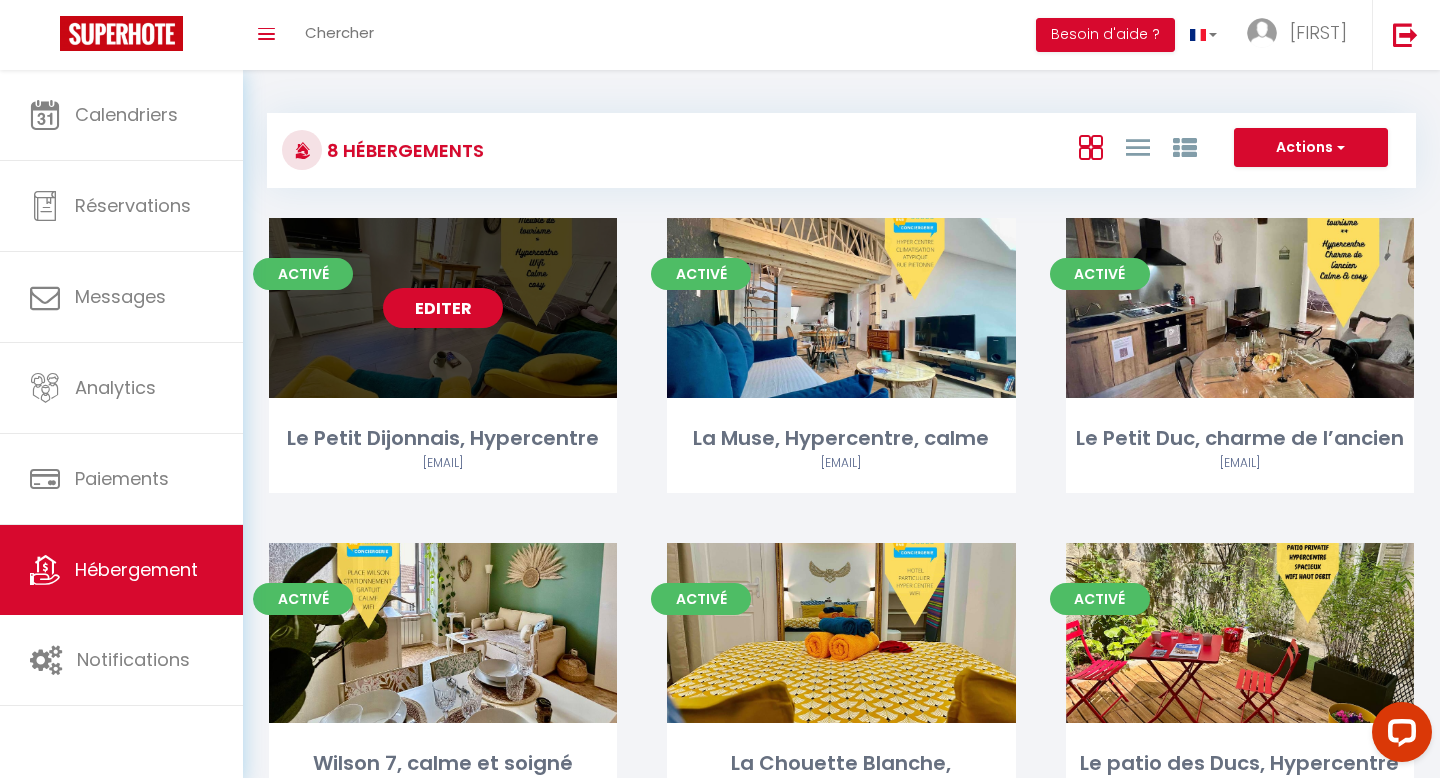 click on "Editer" at bounding box center (443, 308) 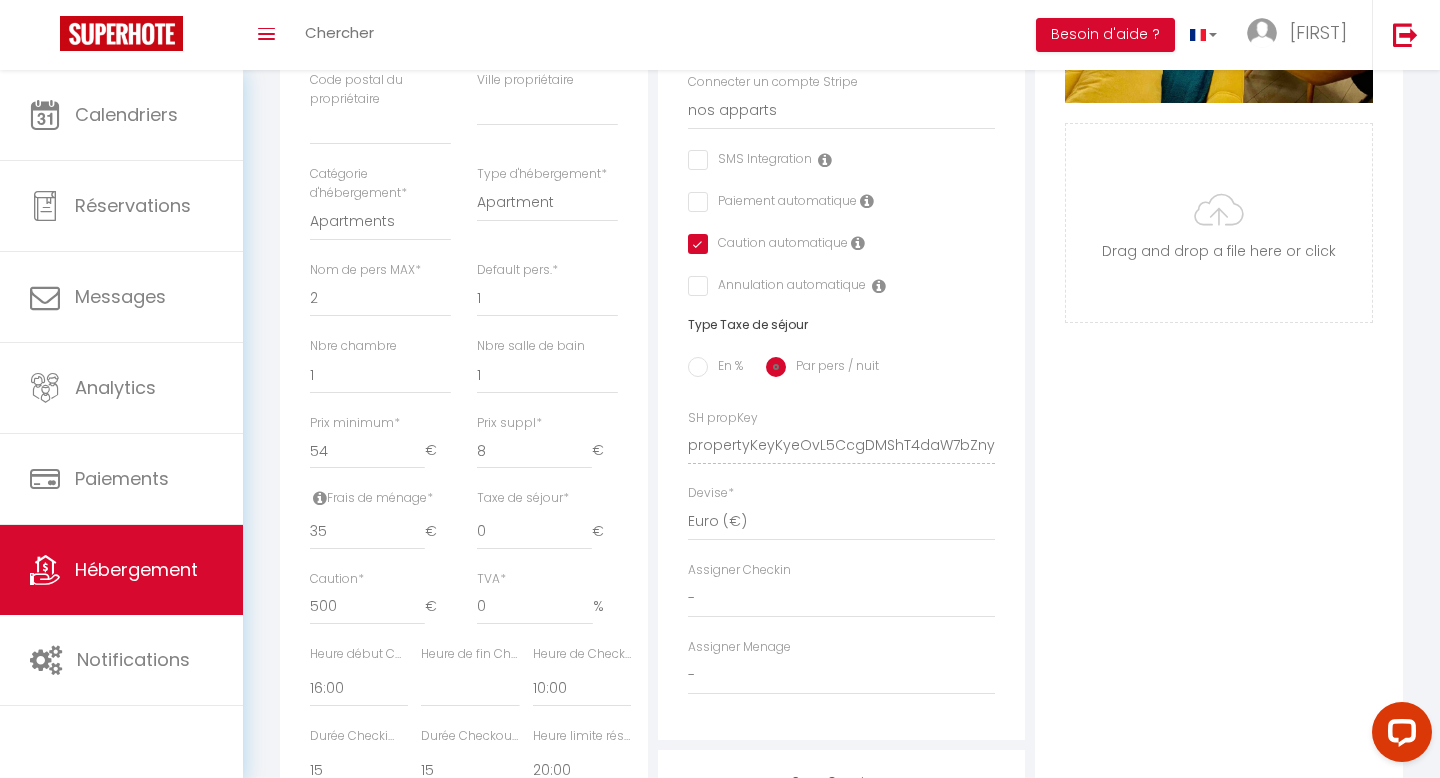 scroll, scrollTop: 577, scrollLeft: 0, axis: vertical 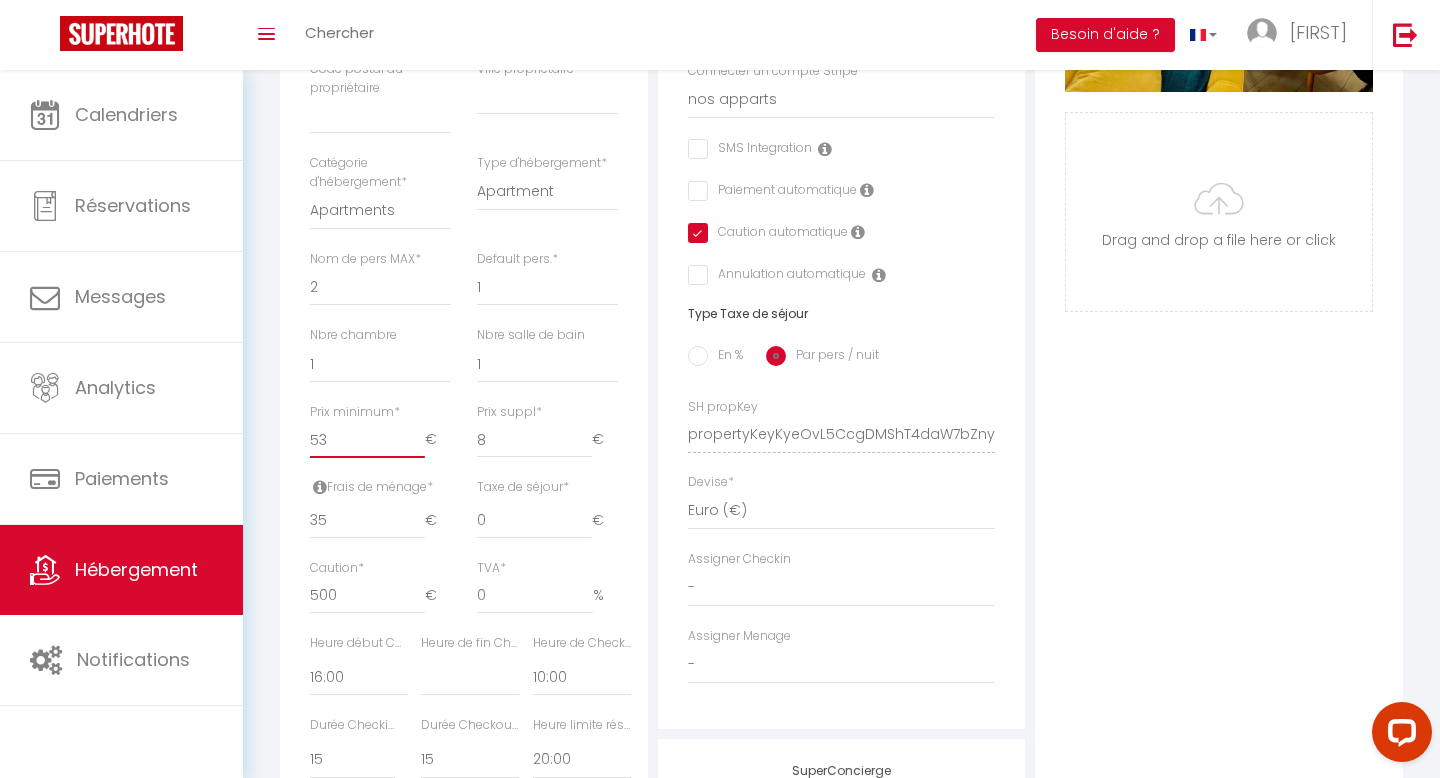 type on "53" 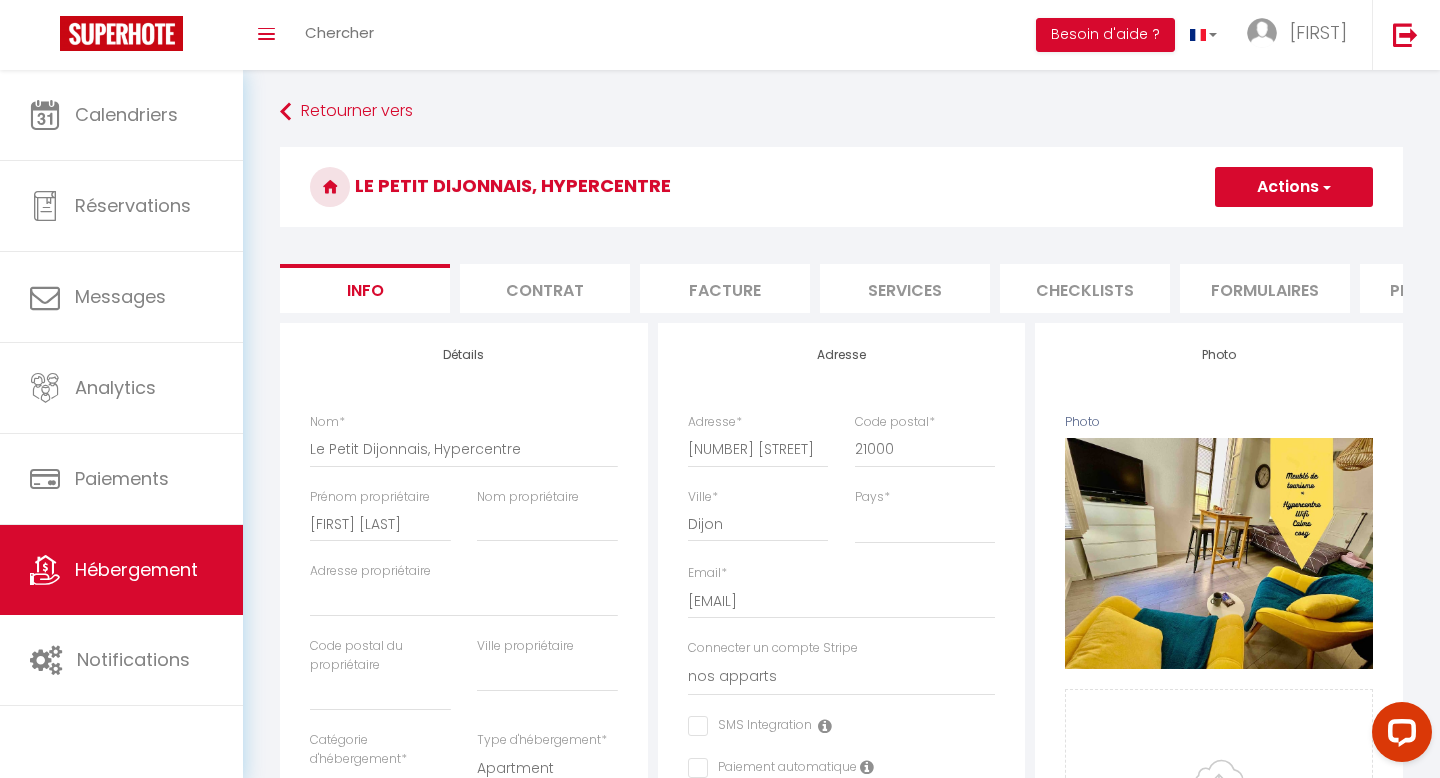 click on "Actions" at bounding box center (1294, 187) 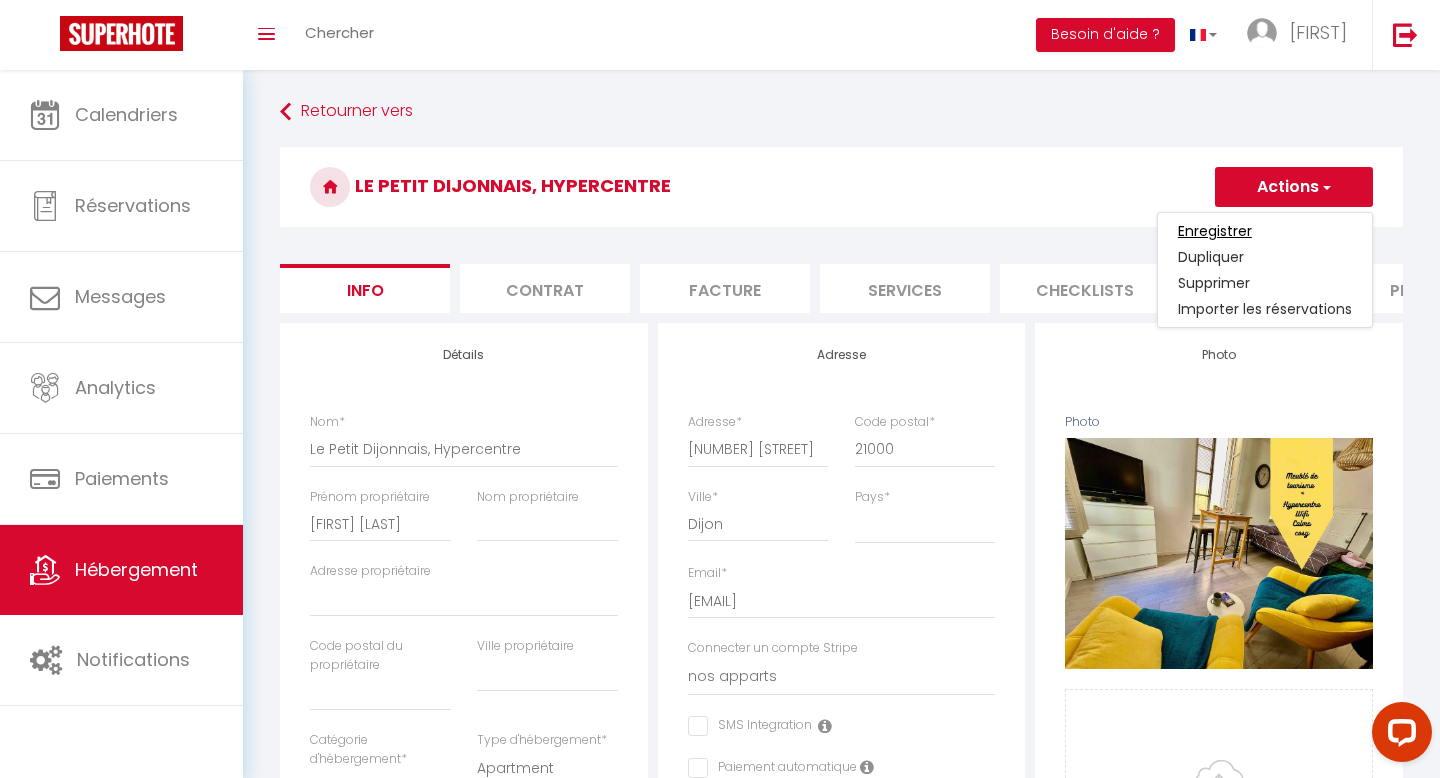 click on "Enregistrer" at bounding box center [1215, 231] 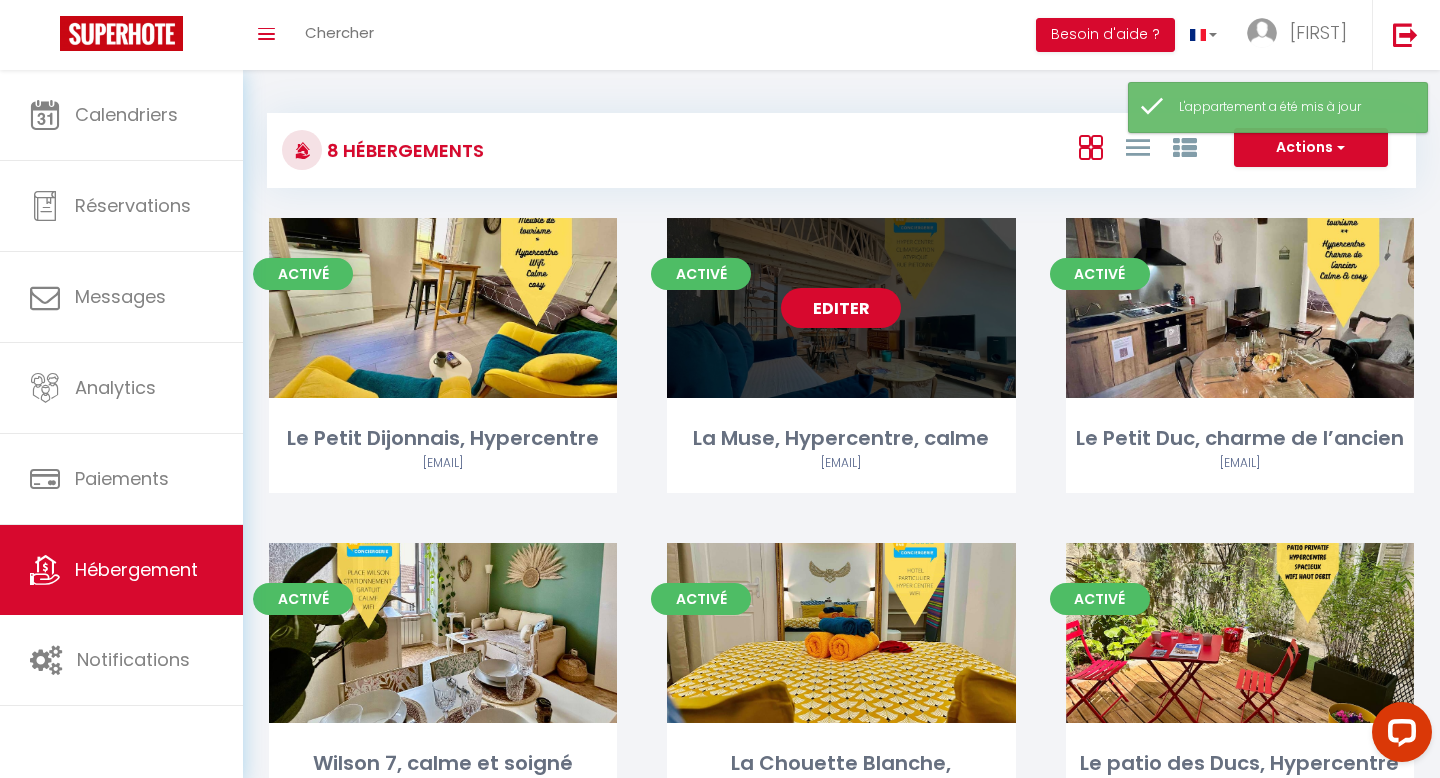 click on "Editer" at bounding box center [841, 308] 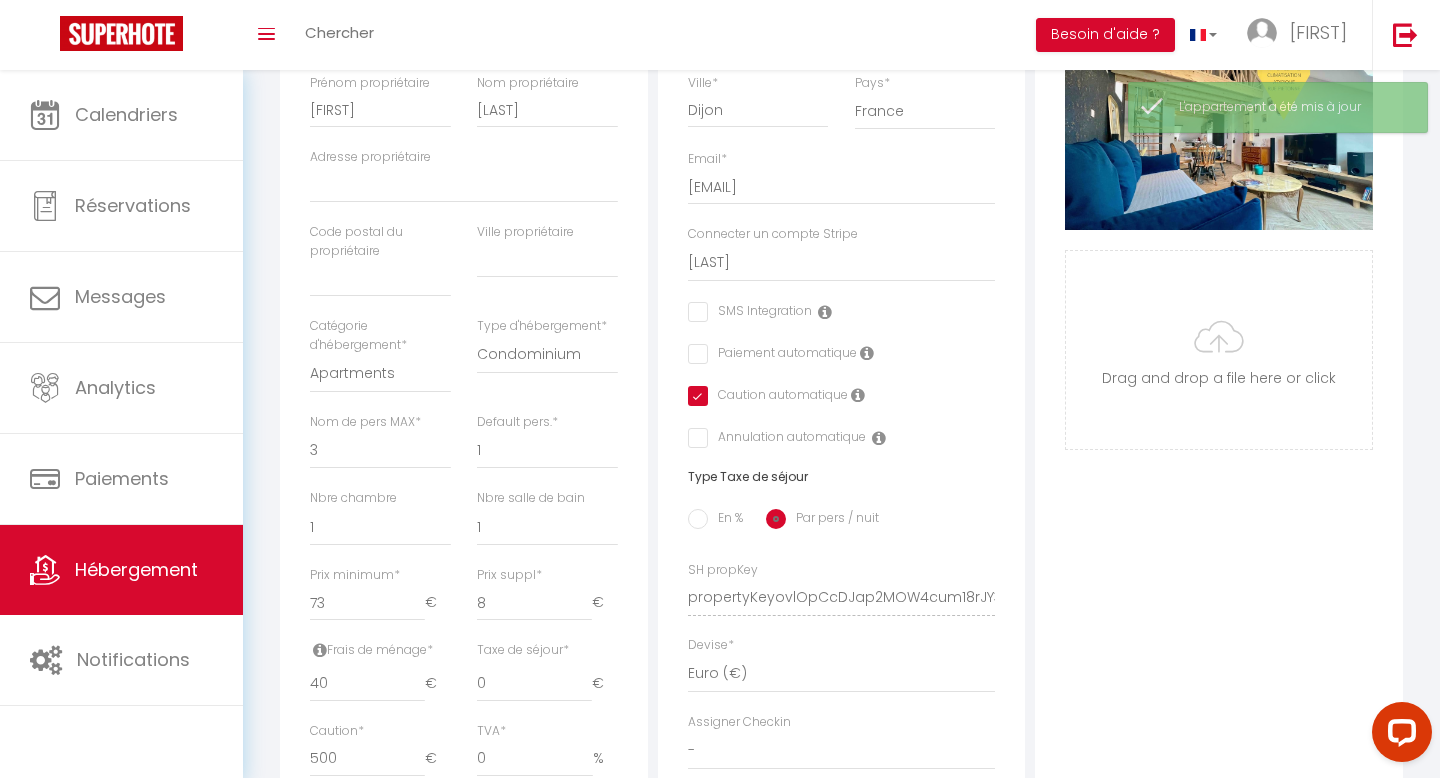 scroll, scrollTop: 416, scrollLeft: 0, axis: vertical 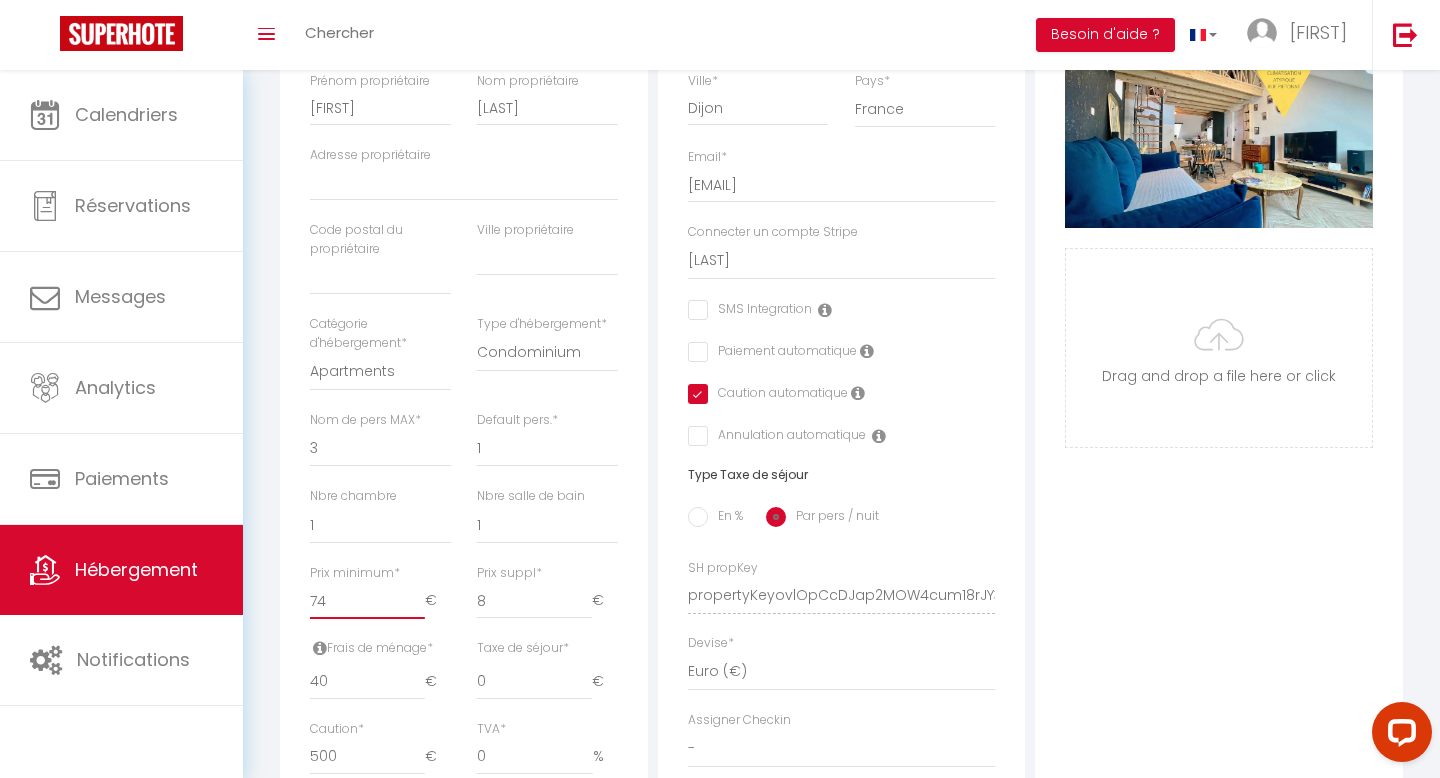 type on "74" 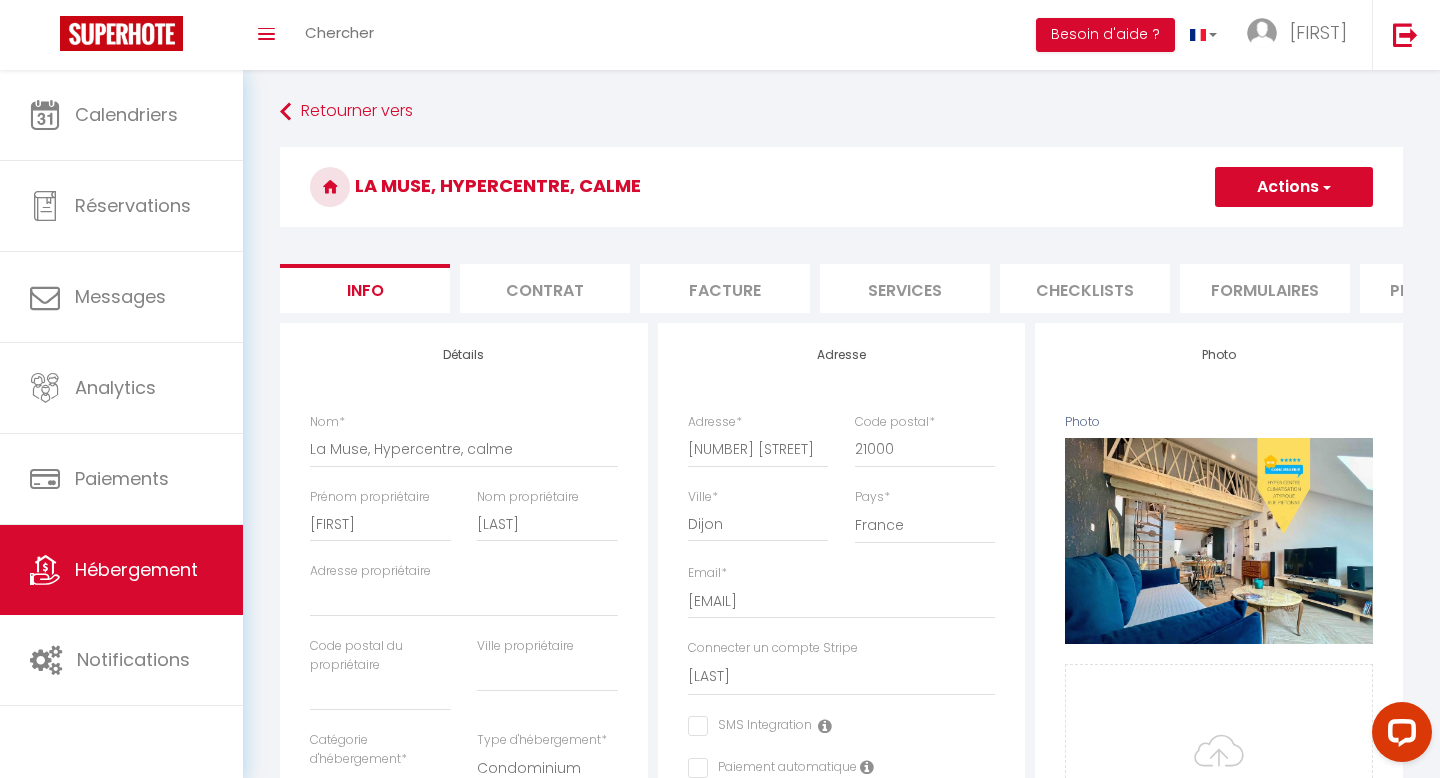 click on "Actions" at bounding box center (1294, 187) 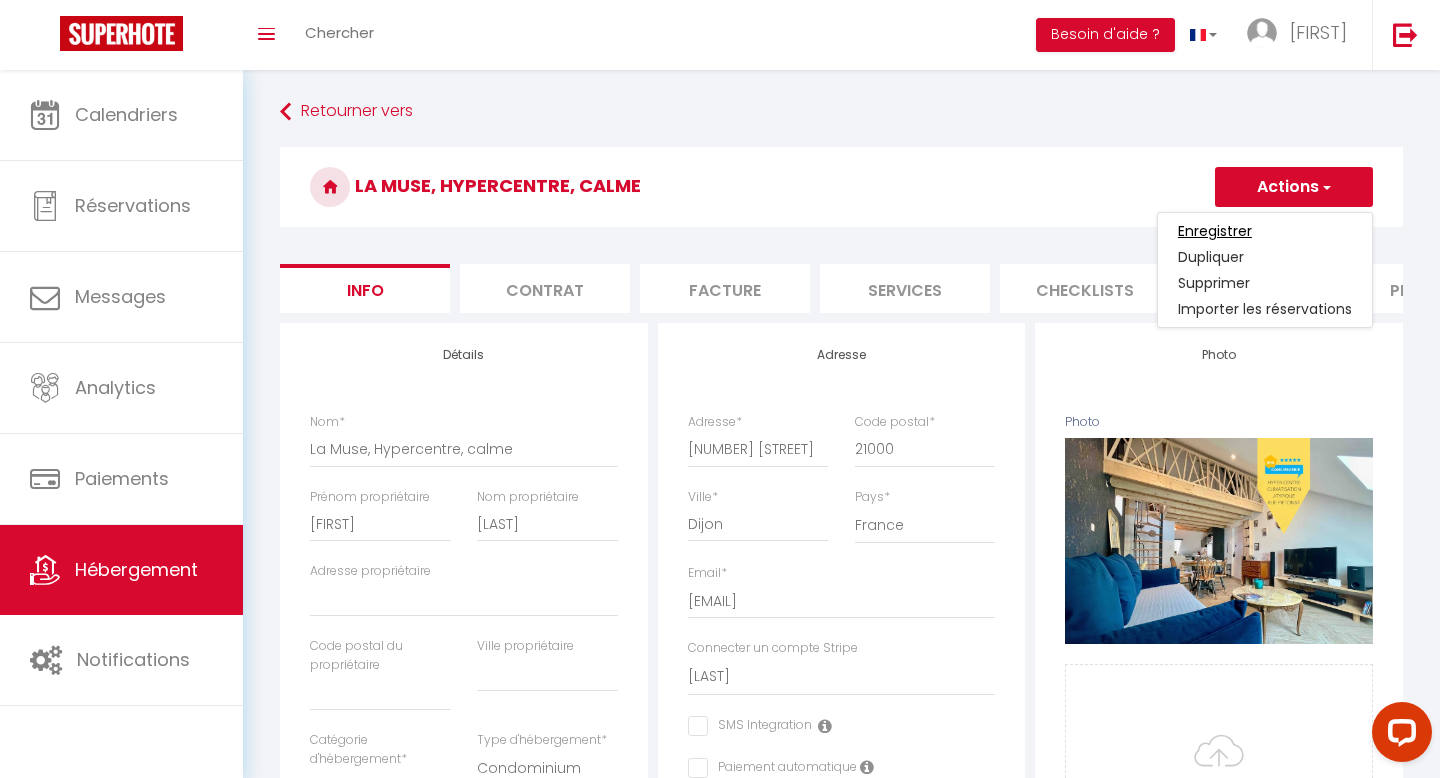 click on "Enregistrer" at bounding box center [1215, 231] 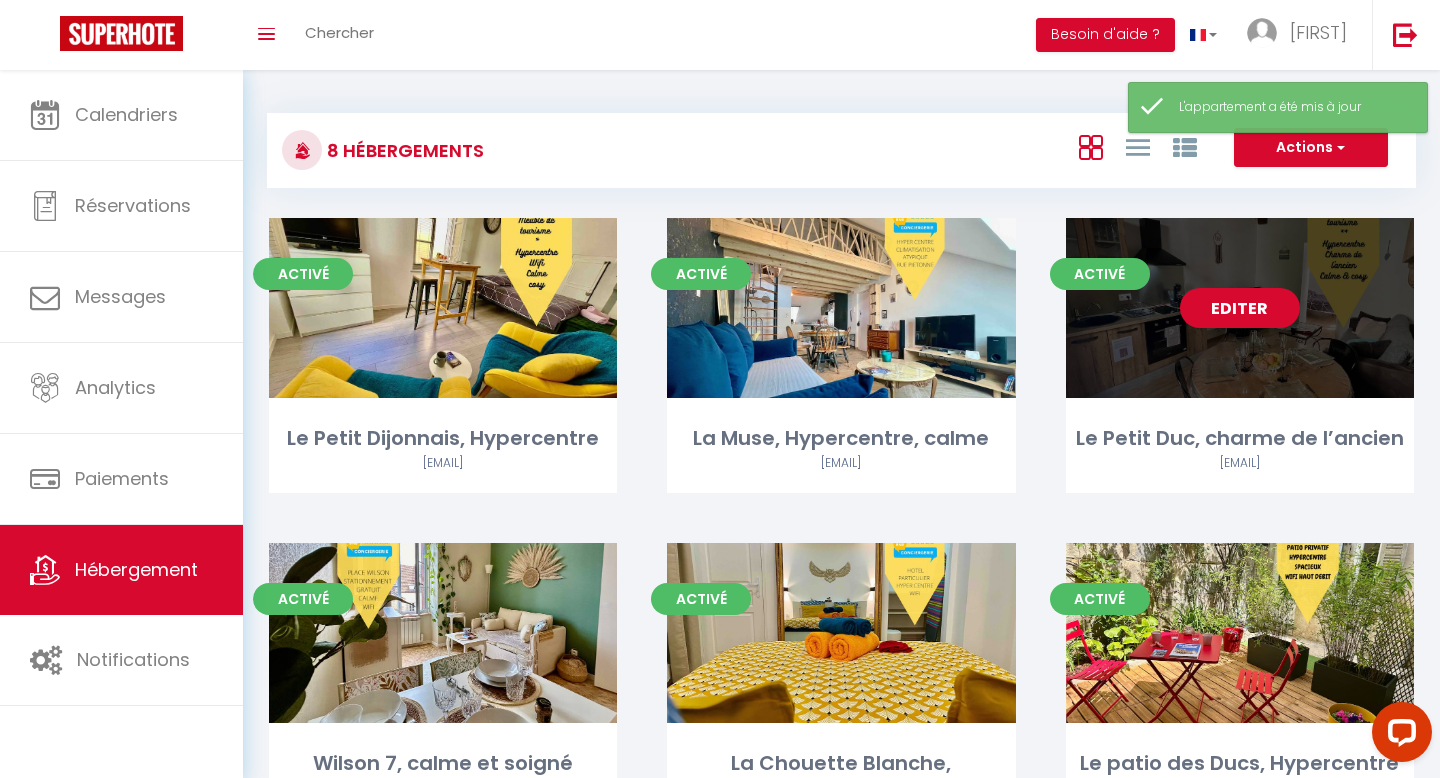 click on "Editer" at bounding box center [1240, 308] 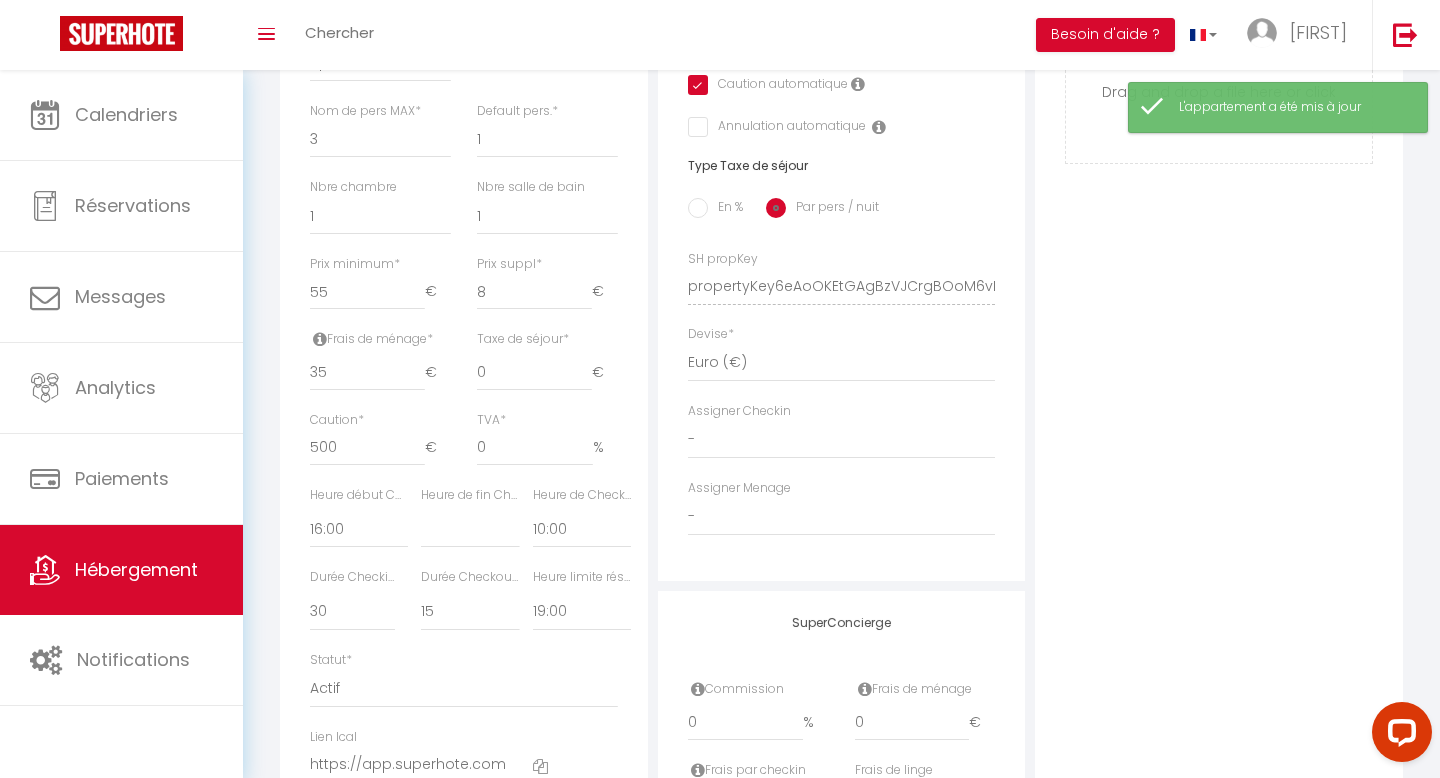 scroll, scrollTop: 729, scrollLeft: 0, axis: vertical 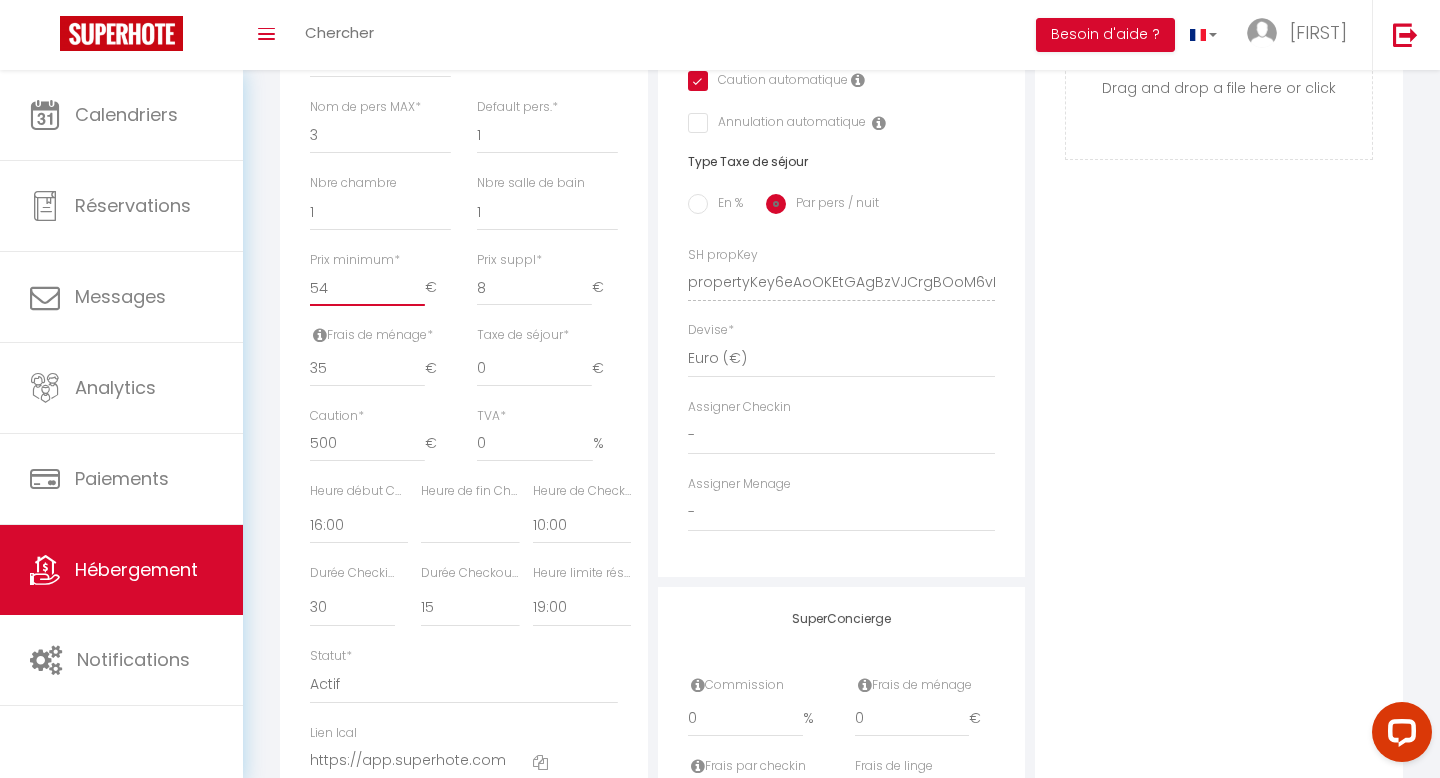 type on "54" 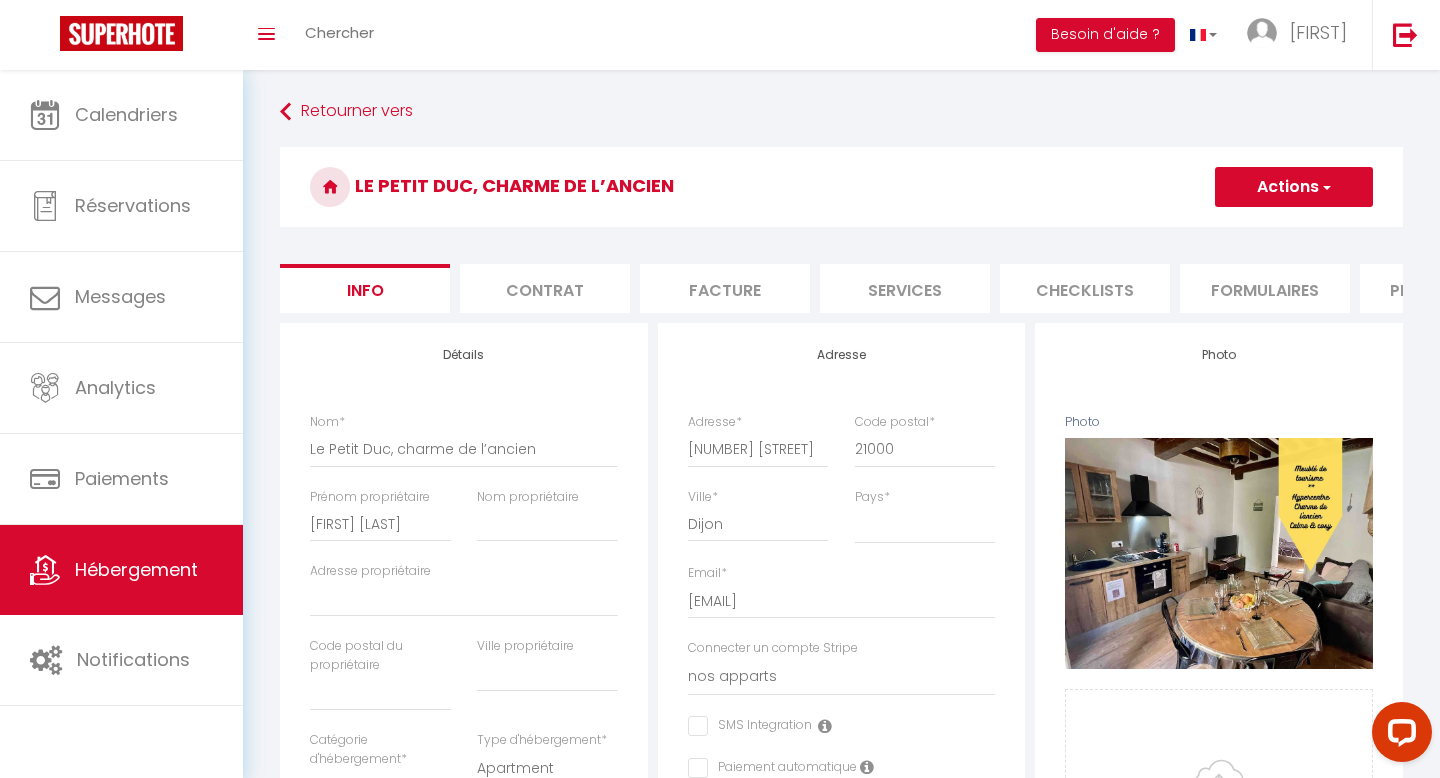 click on "Actions" at bounding box center (1294, 187) 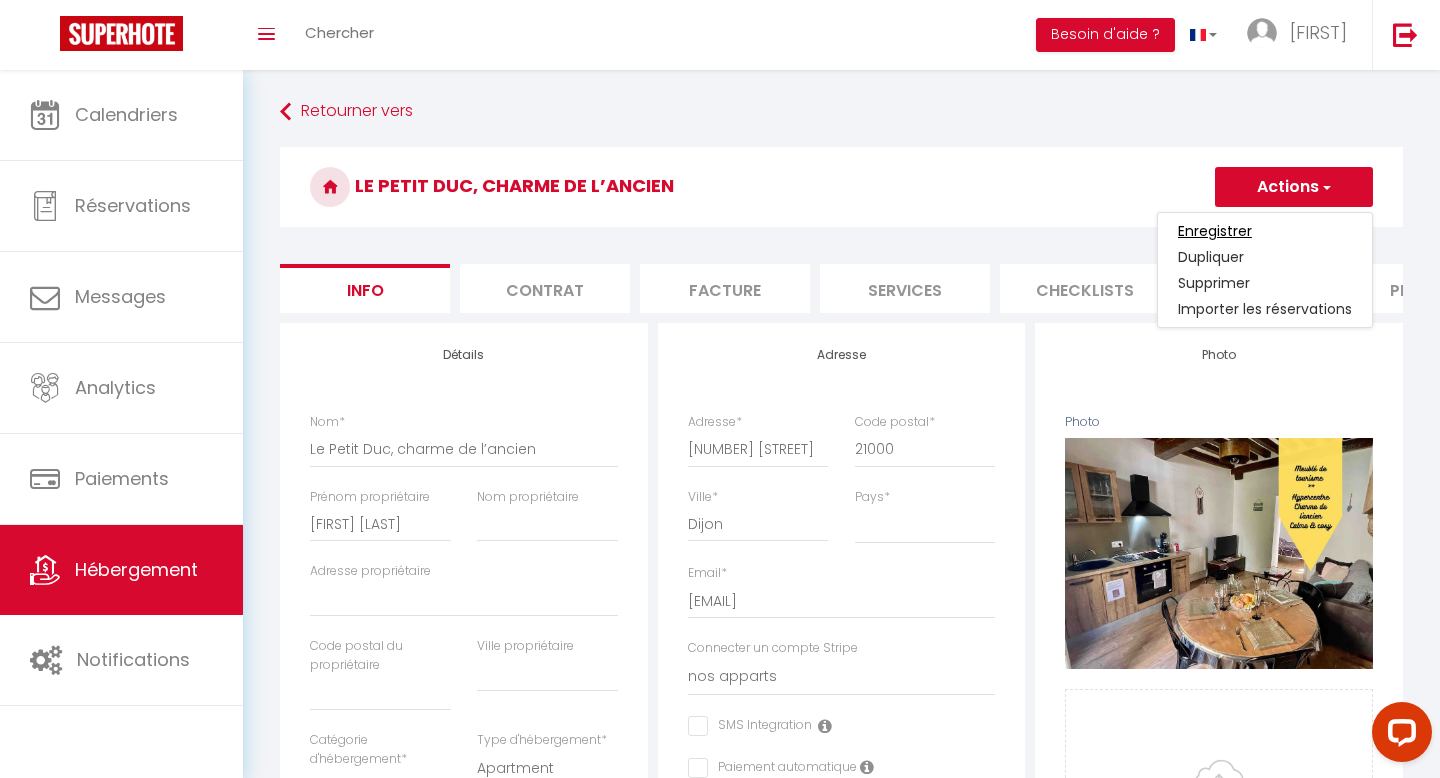 click on "Enregistrer" at bounding box center [1215, 231] 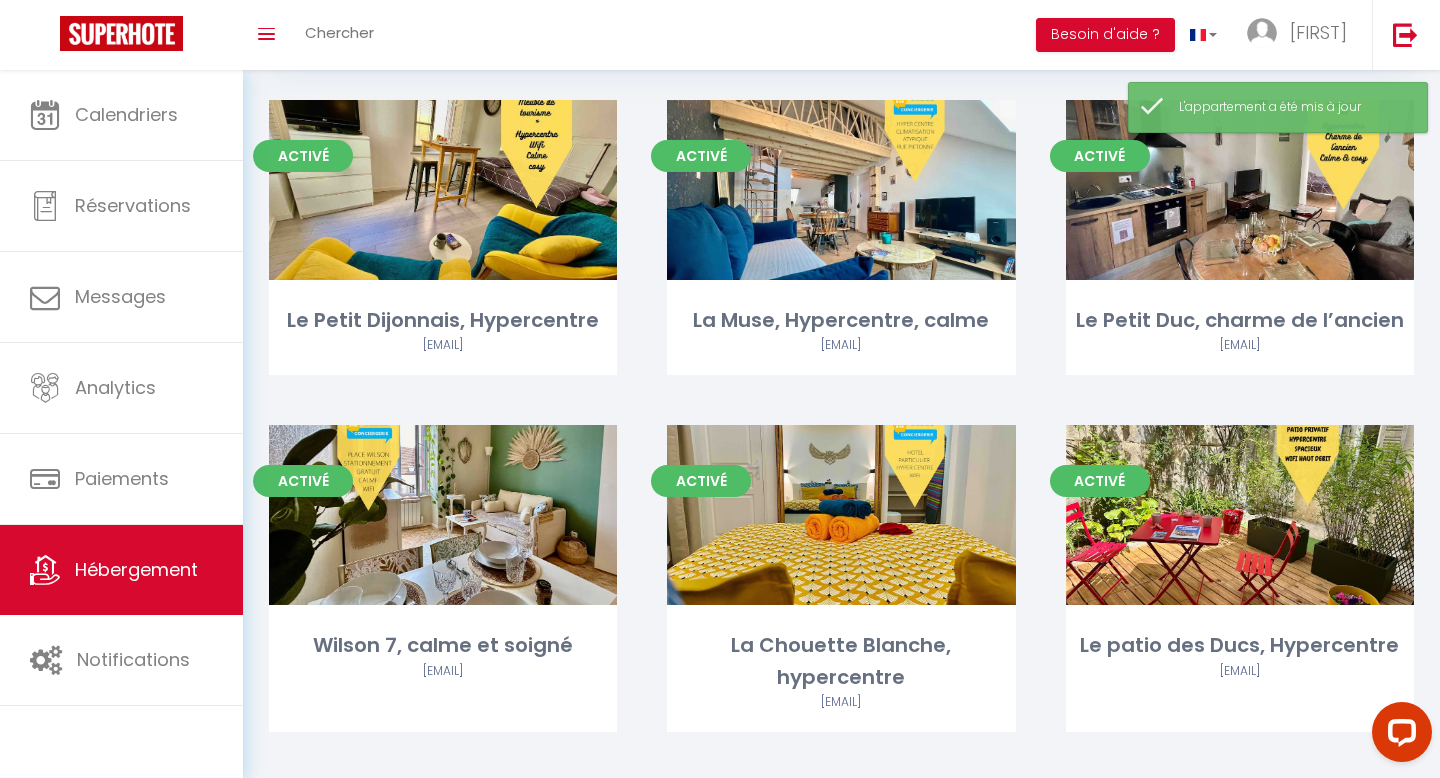 scroll, scrollTop: 153, scrollLeft: 0, axis: vertical 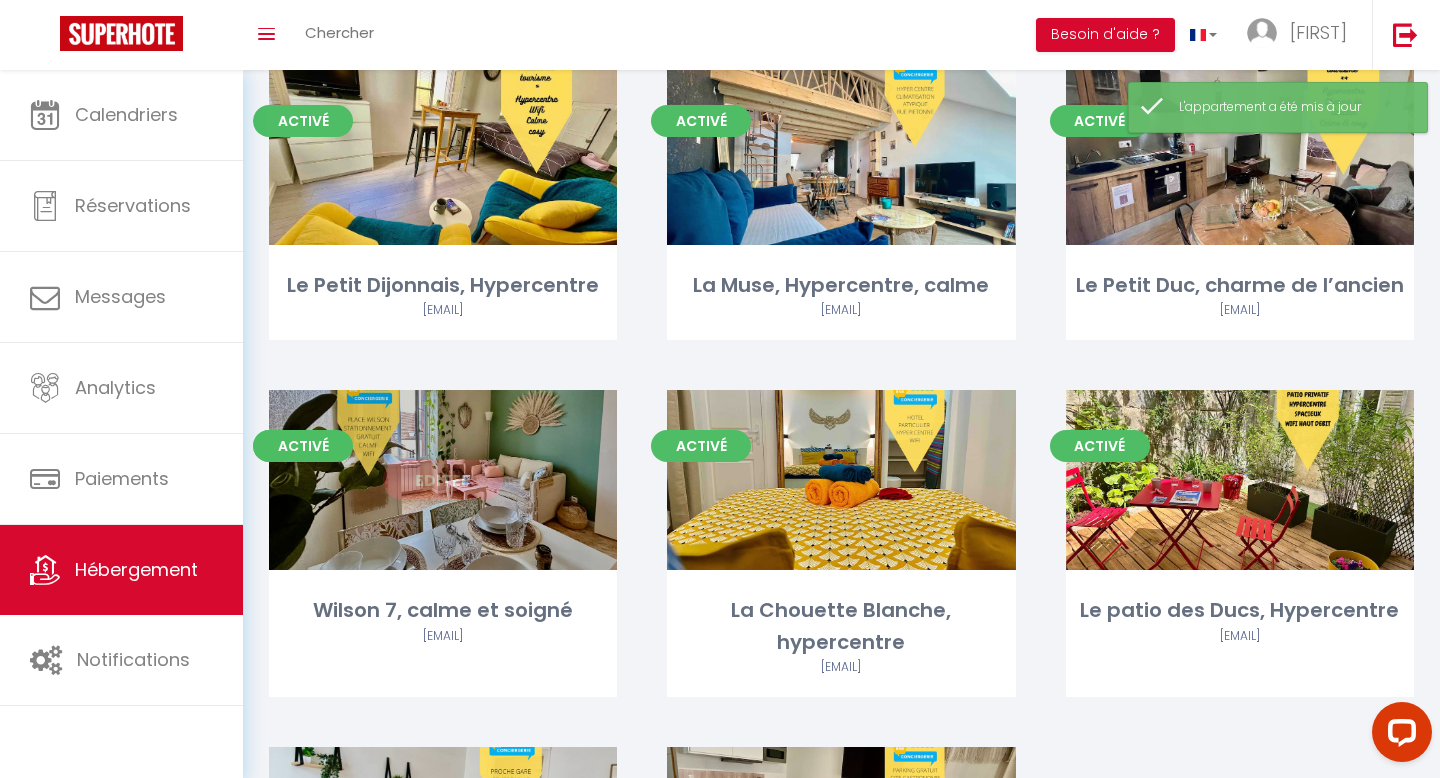 click on "Editer" at bounding box center [443, 480] 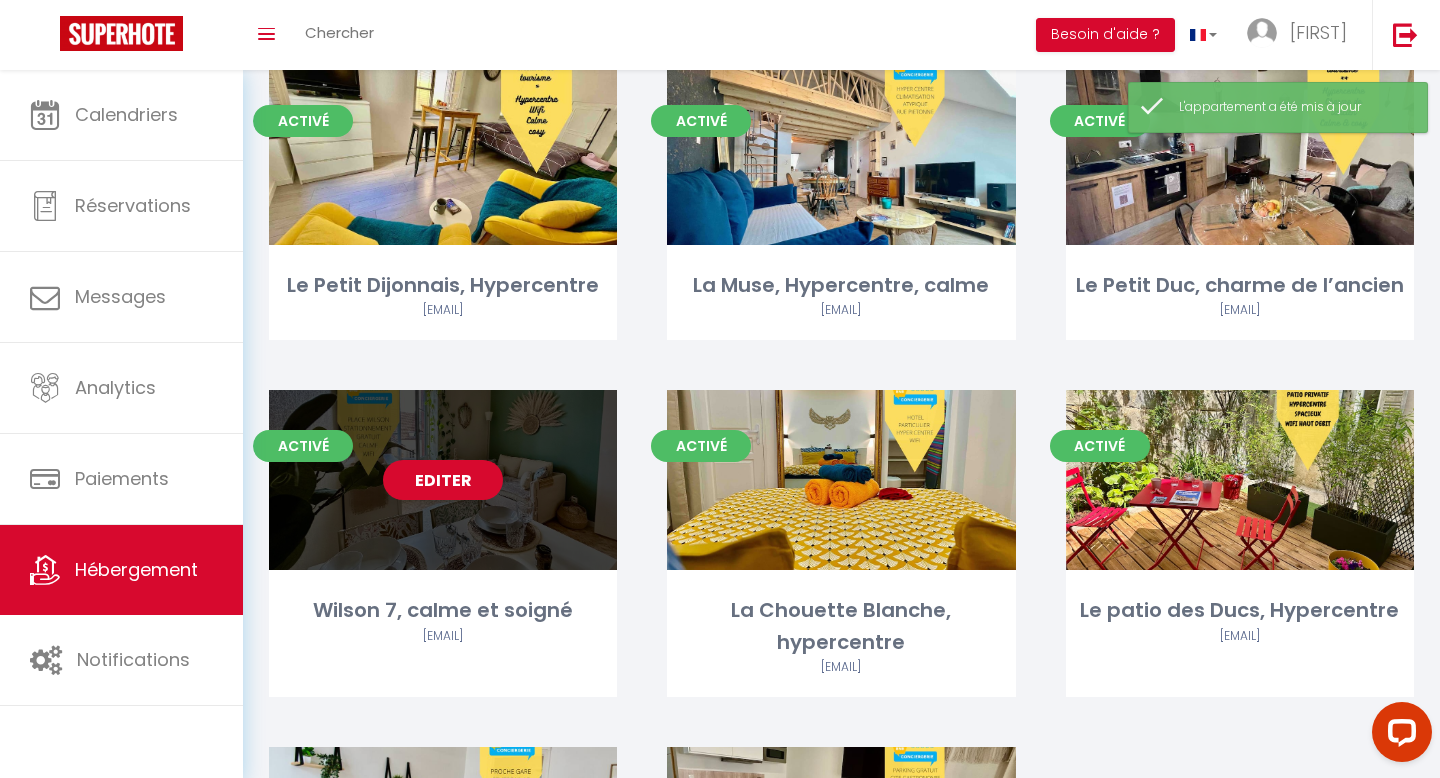 click on "Editer" at bounding box center (443, 480) 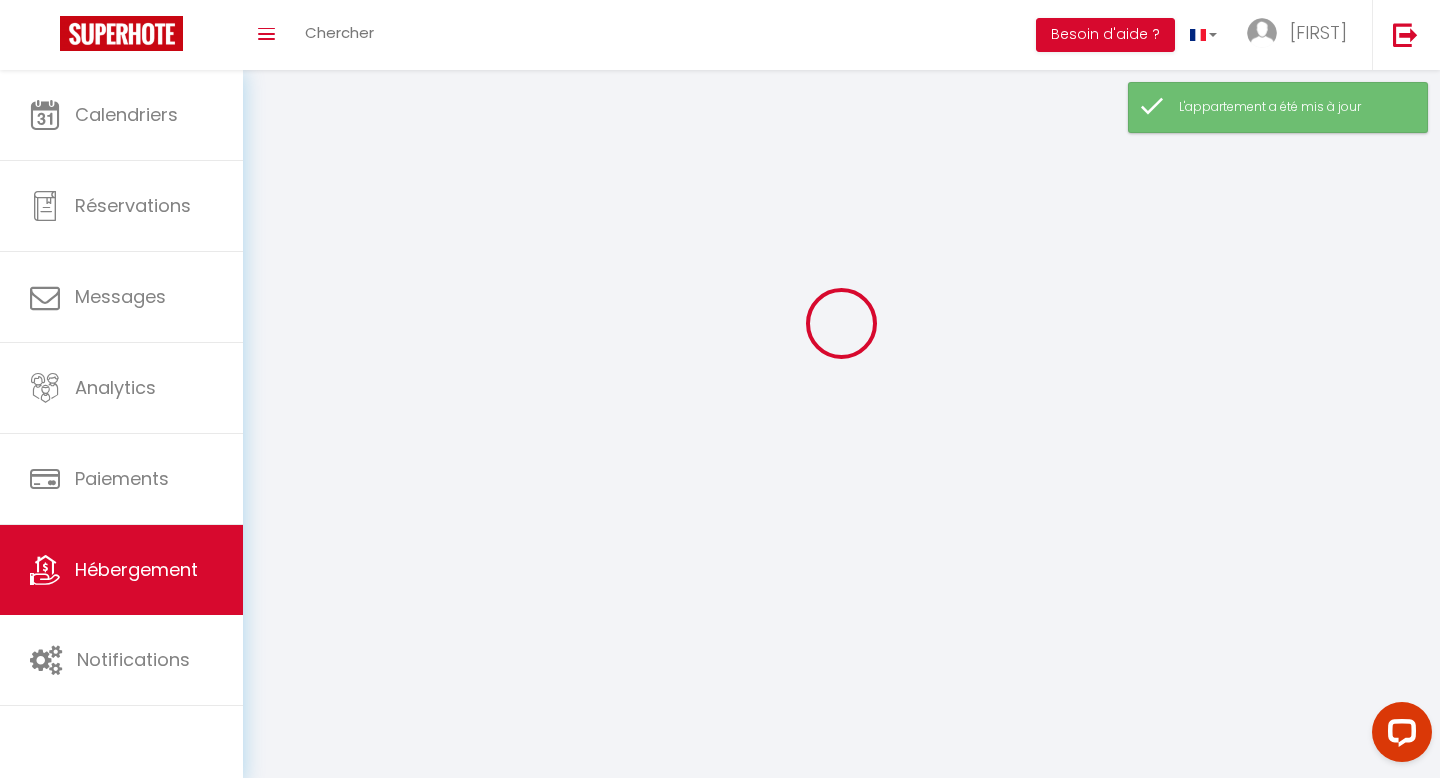 scroll, scrollTop: 0, scrollLeft: 0, axis: both 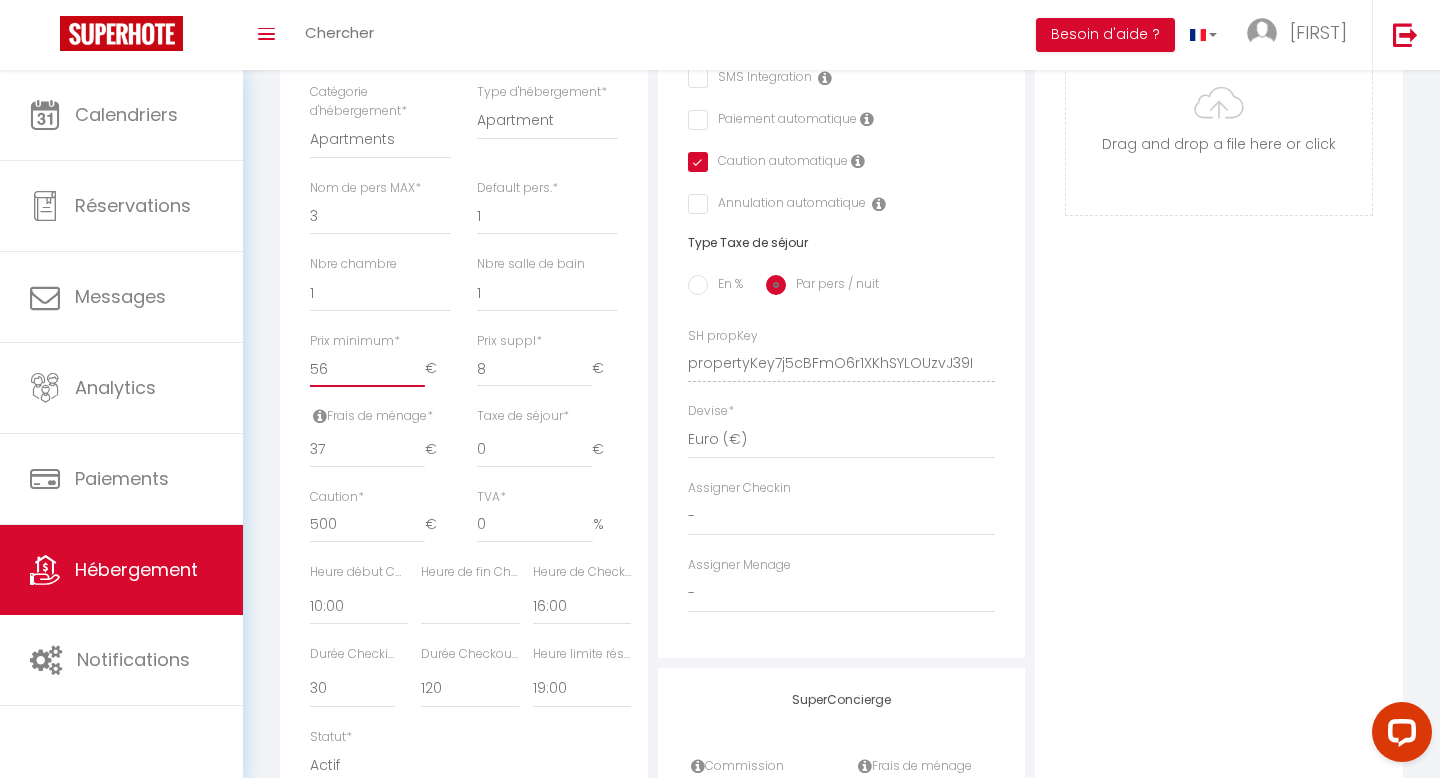 type on "56" 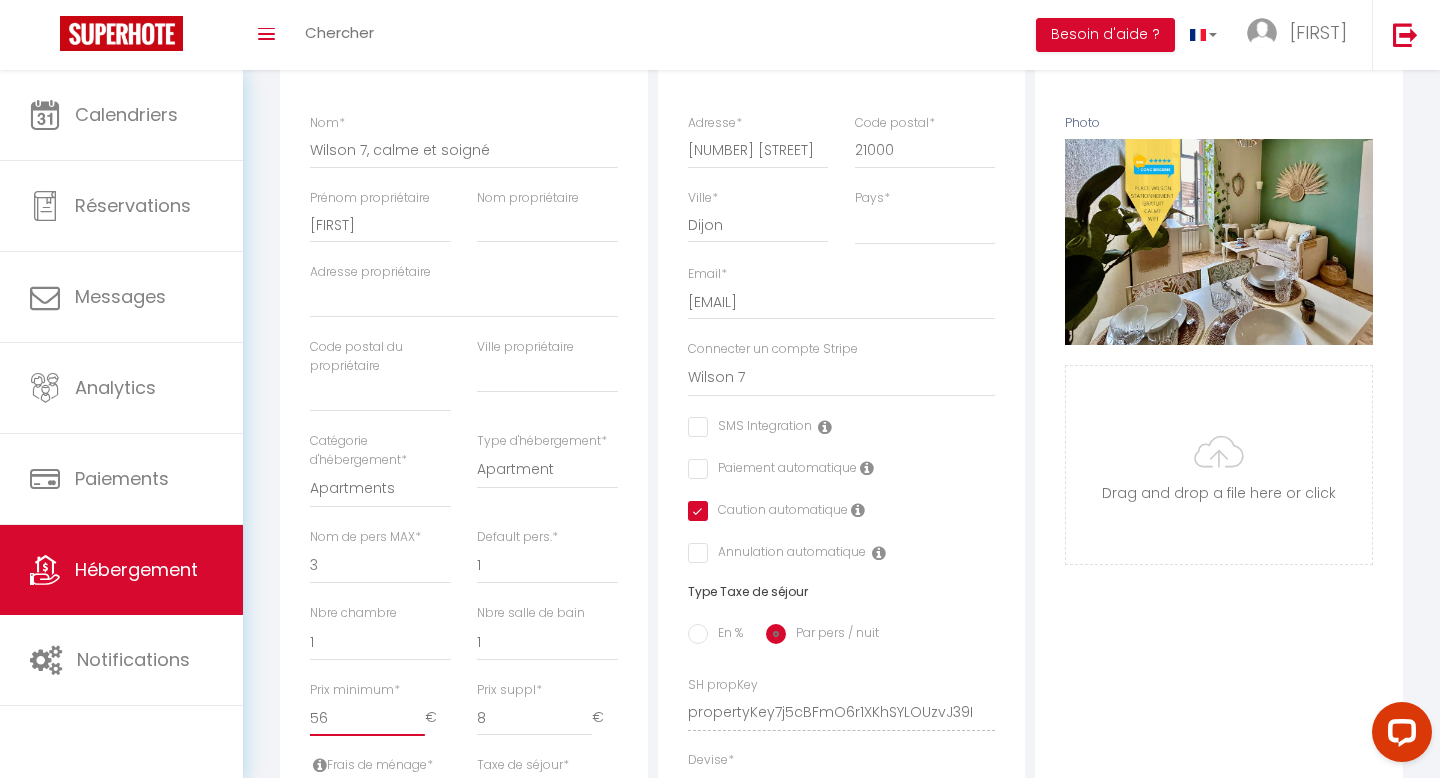 scroll, scrollTop: 0, scrollLeft: 0, axis: both 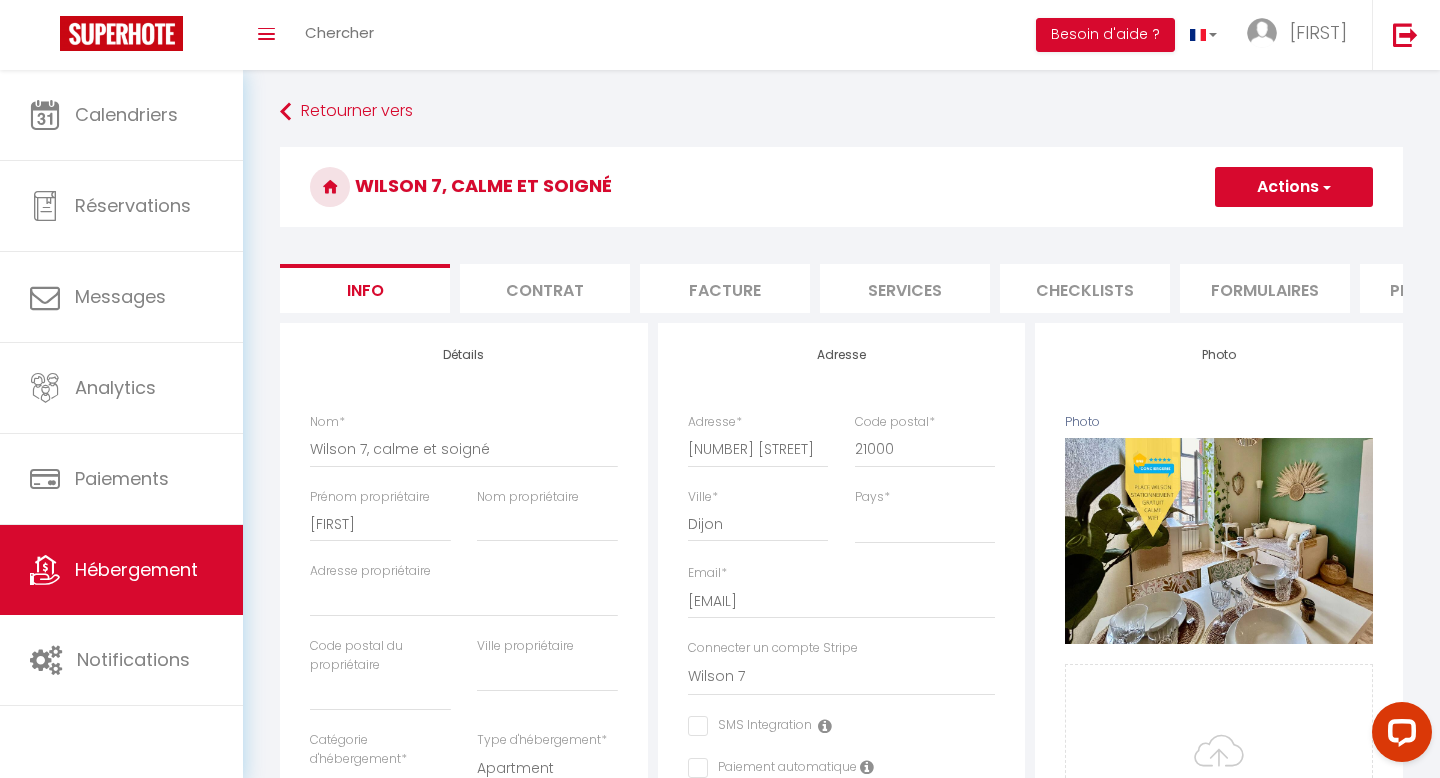 click on "Actions" at bounding box center [1294, 187] 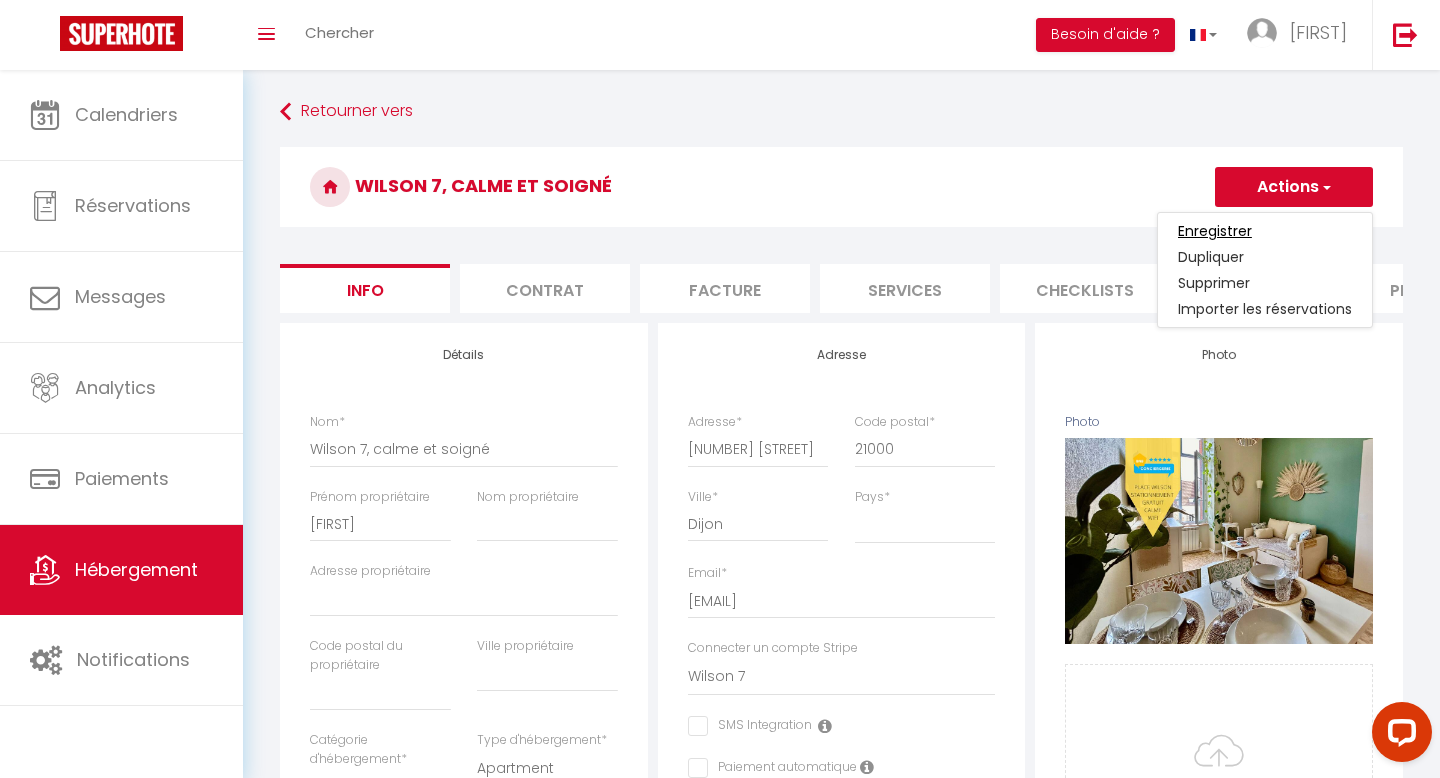 click on "Enregistrer" at bounding box center [1215, 231] 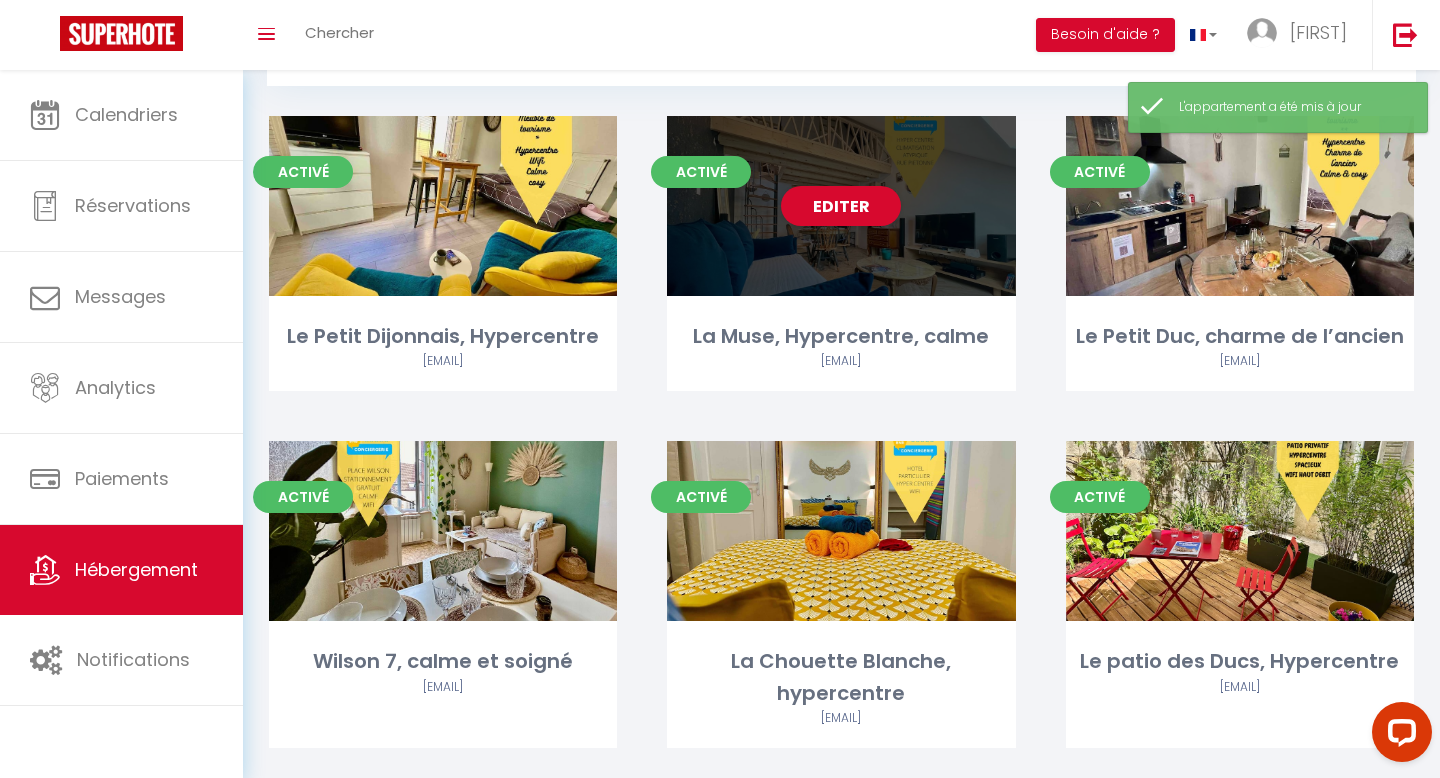 scroll, scrollTop: 105, scrollLeft: 0, axis: vertical 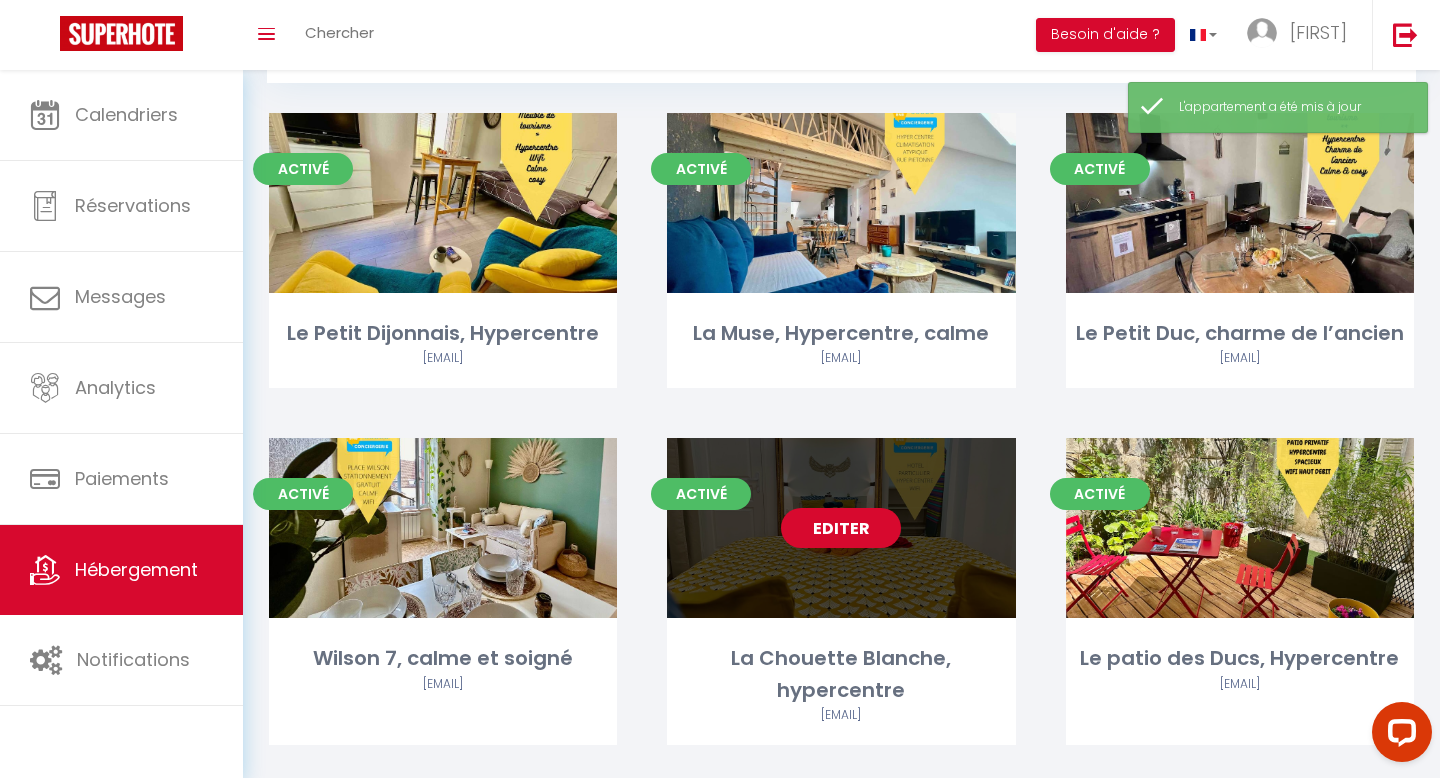 click on "Editer" at bounding box center (841, 528) 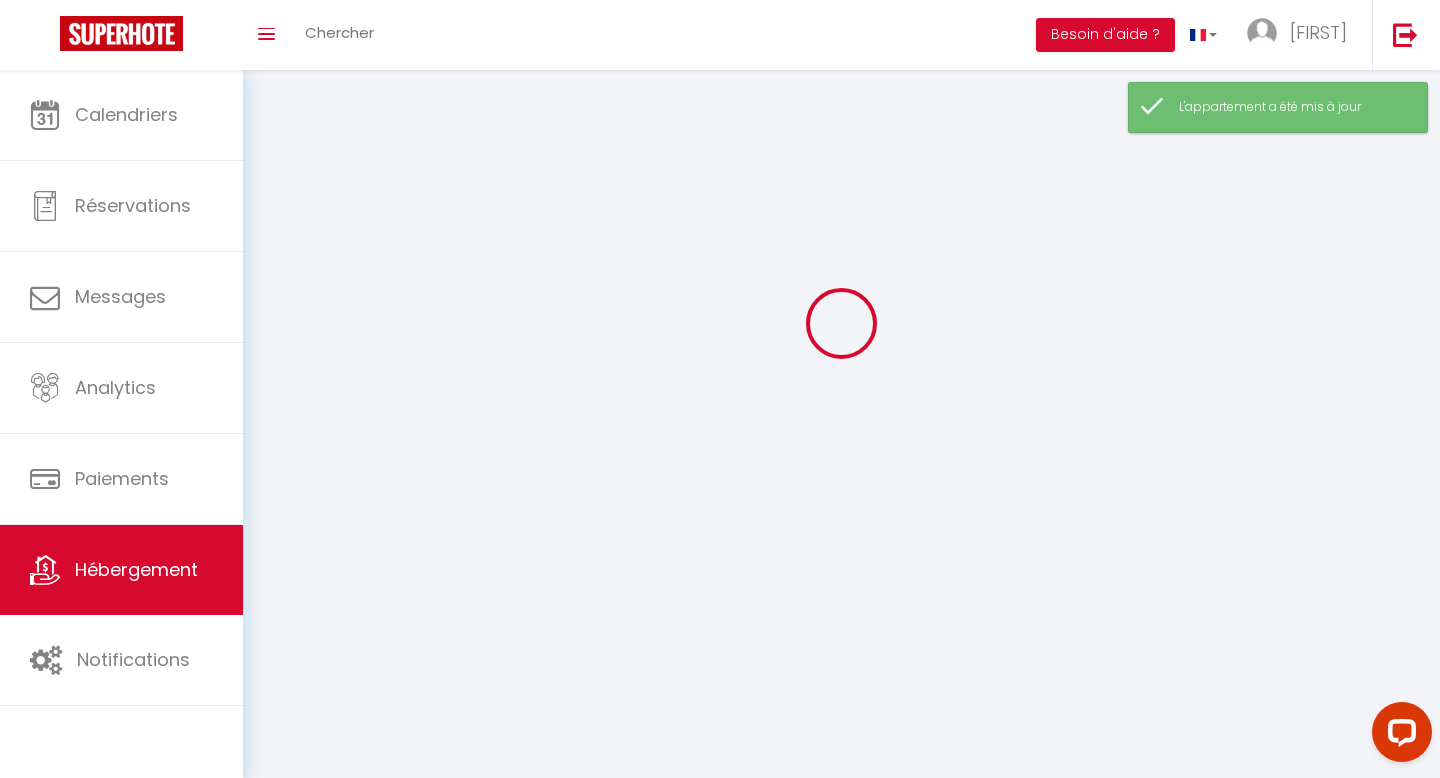 scroll, scrollTop: 0, scrollLeft: 0, axis: both 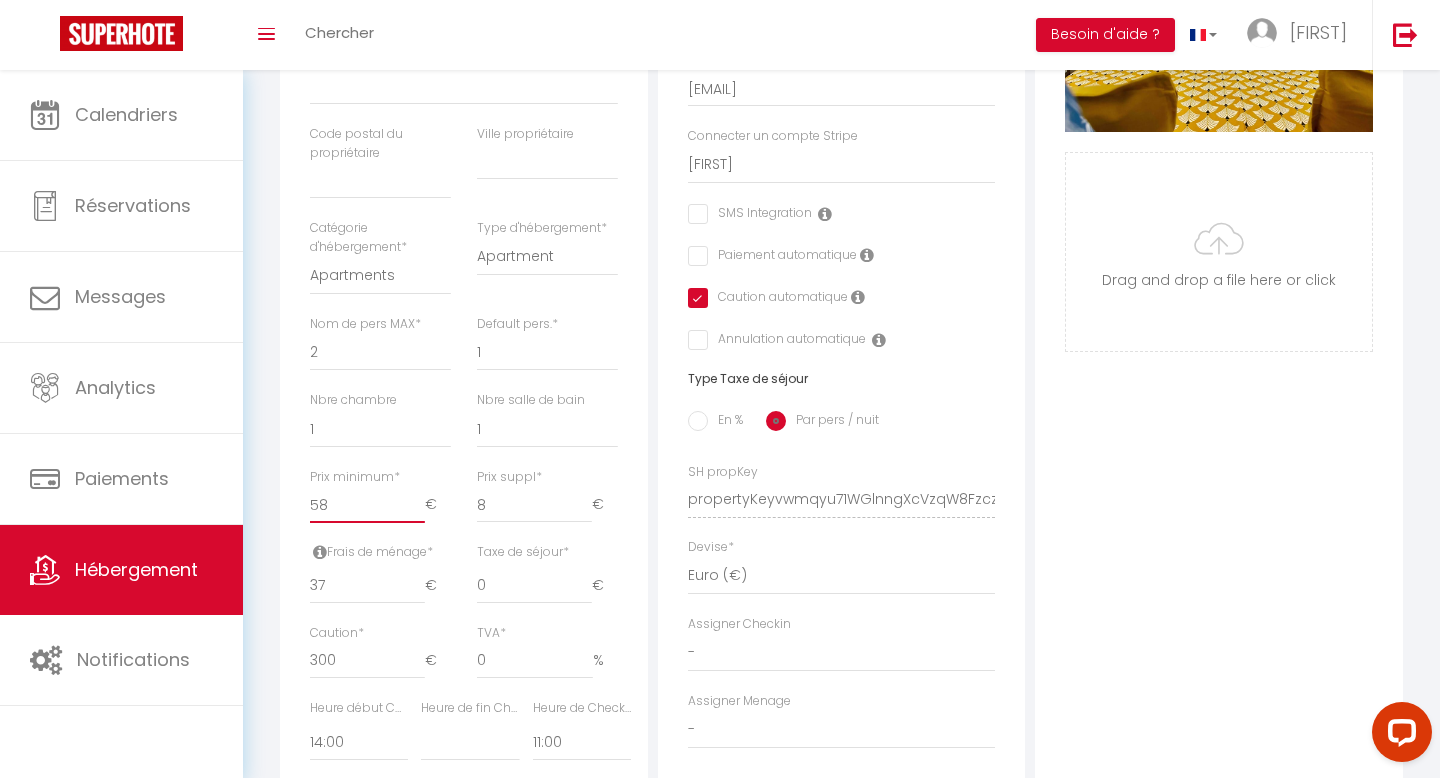 type on "58" 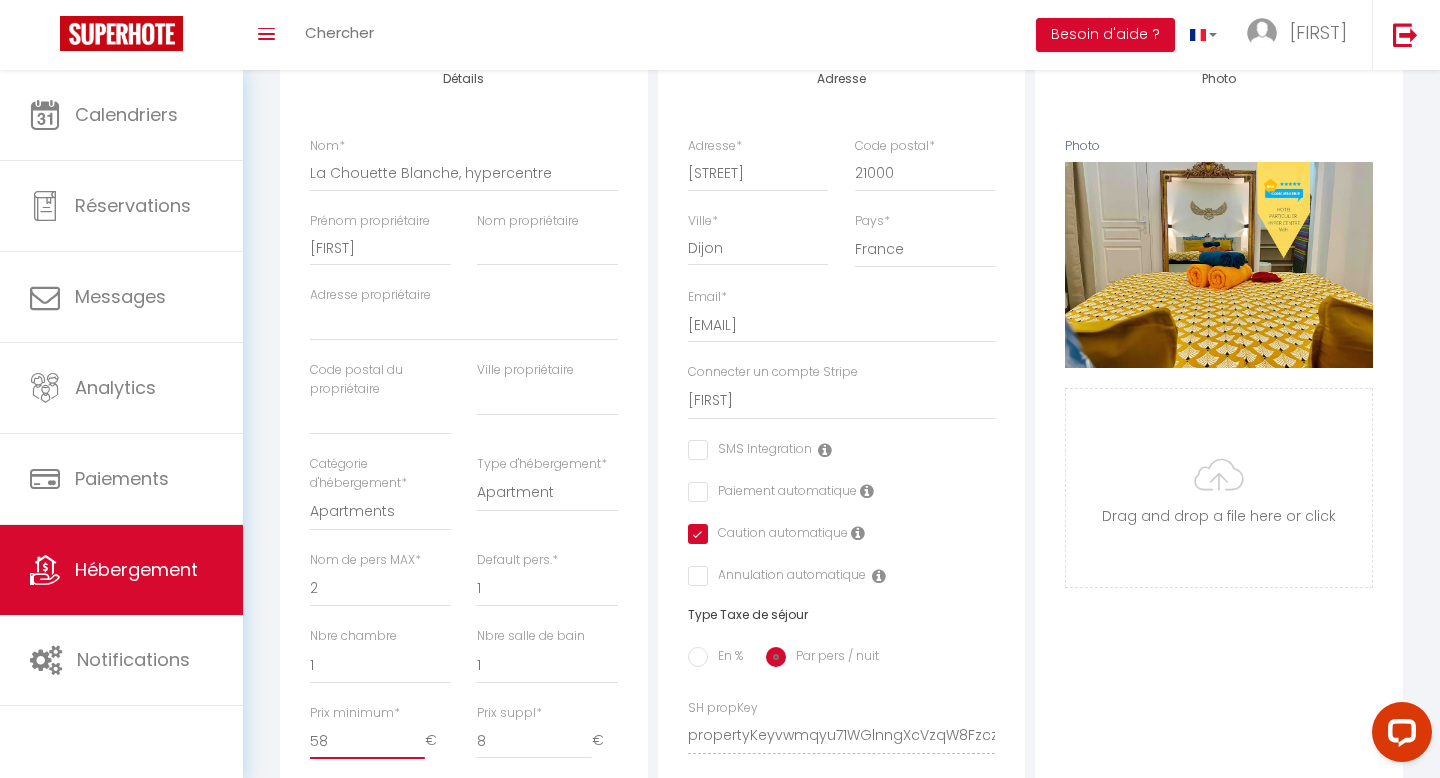 scroll, scrollTop: 0, scrollLeft: 0, axis: both 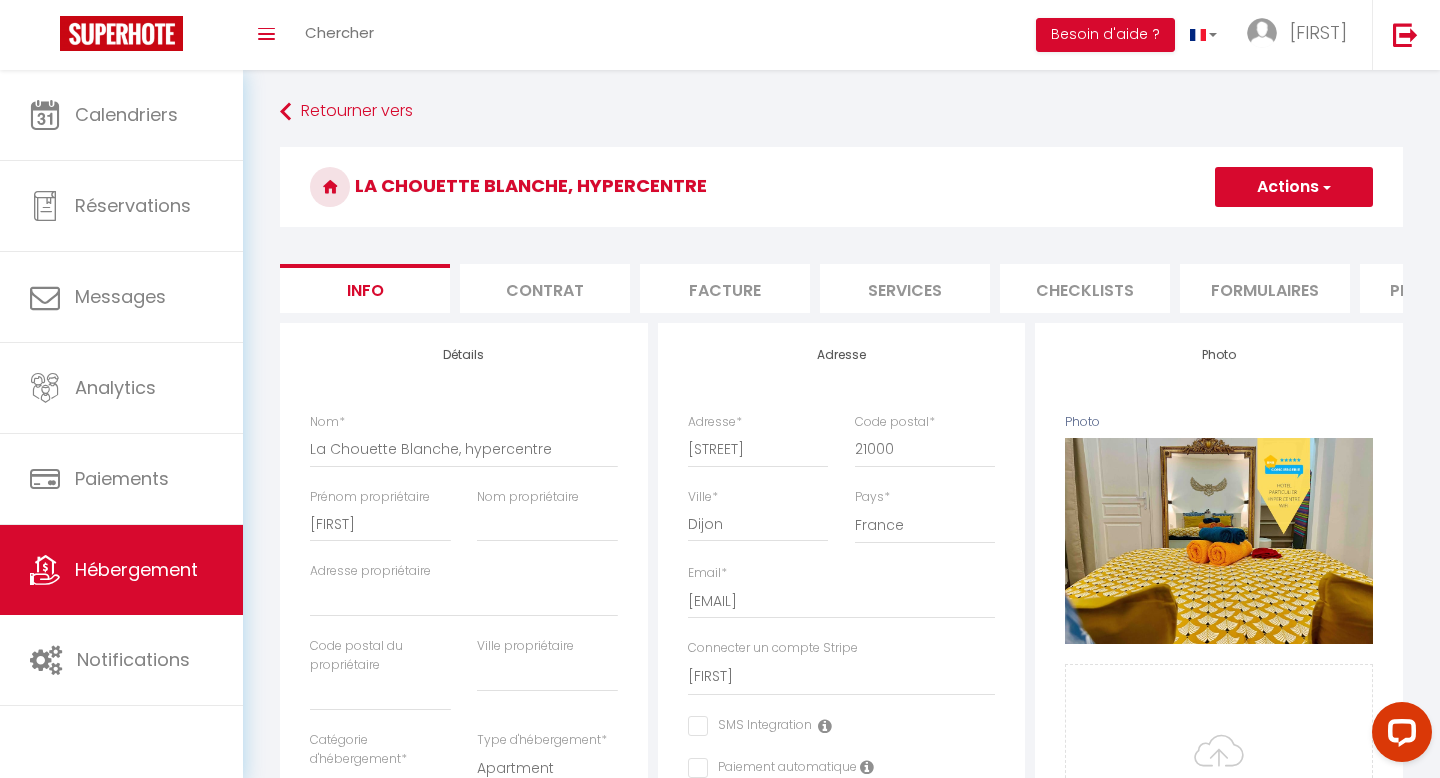 click on "Actions" at bounding box center (1294, 187) 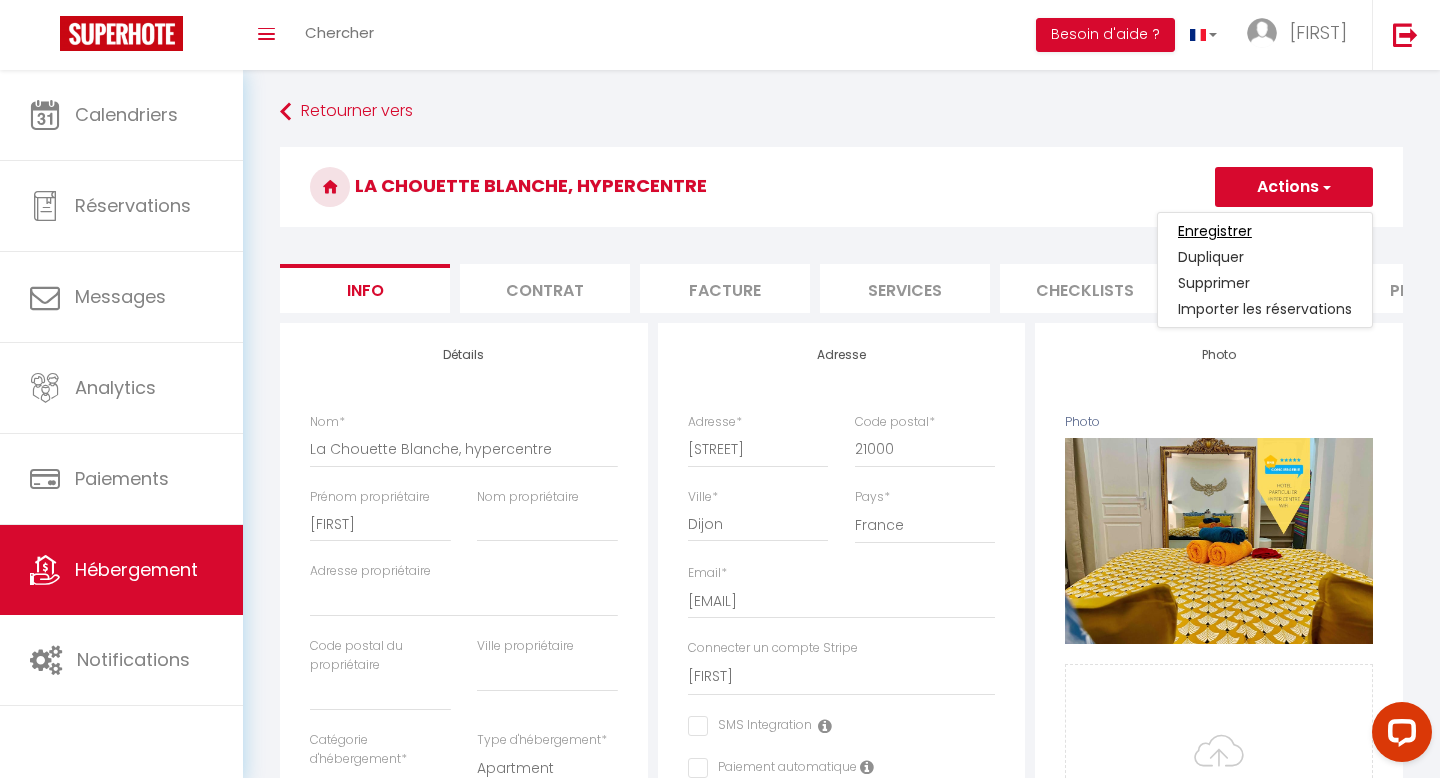 click on "Enregistrer" at bounding box center (1215, 231) 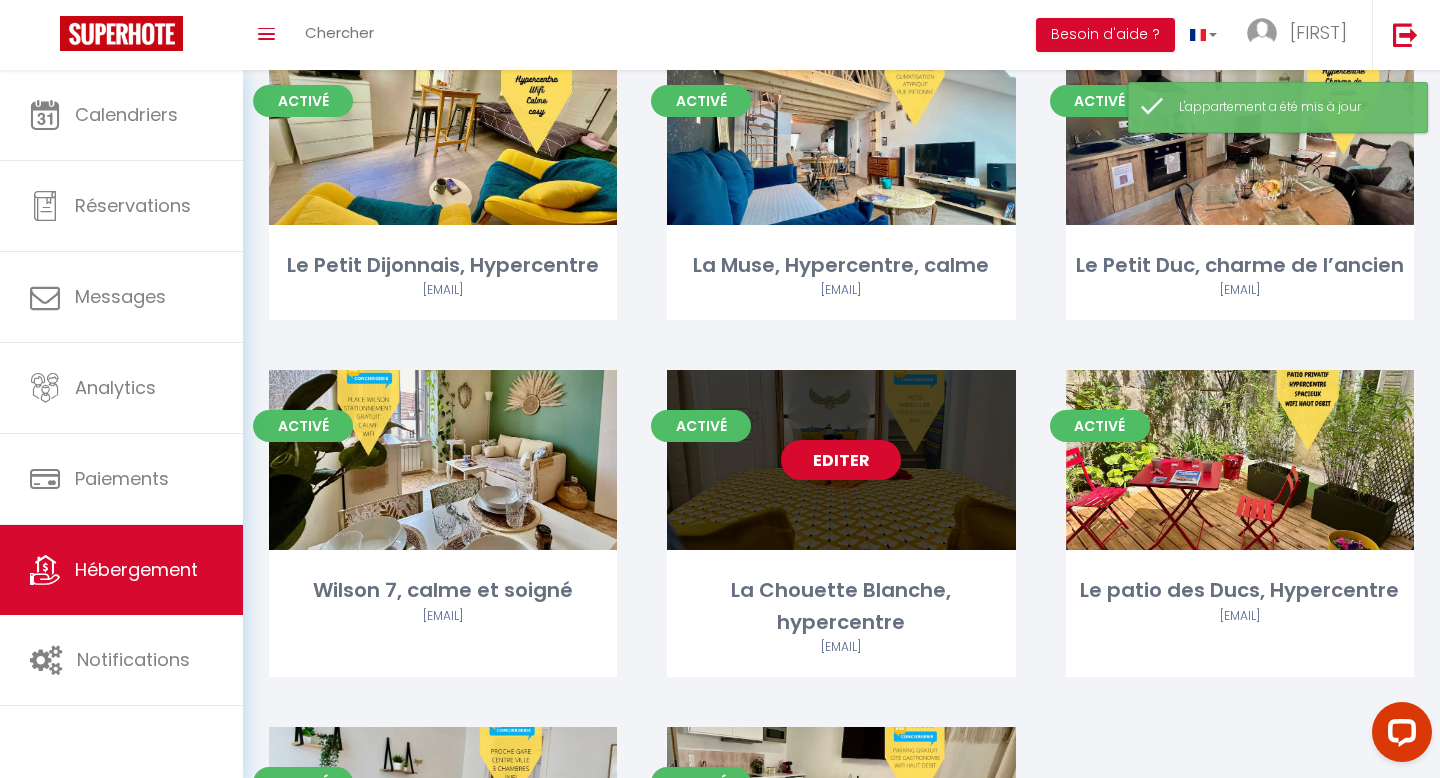 scroll, scrollTop: 193, scrollLeft: 0, axis: vertical 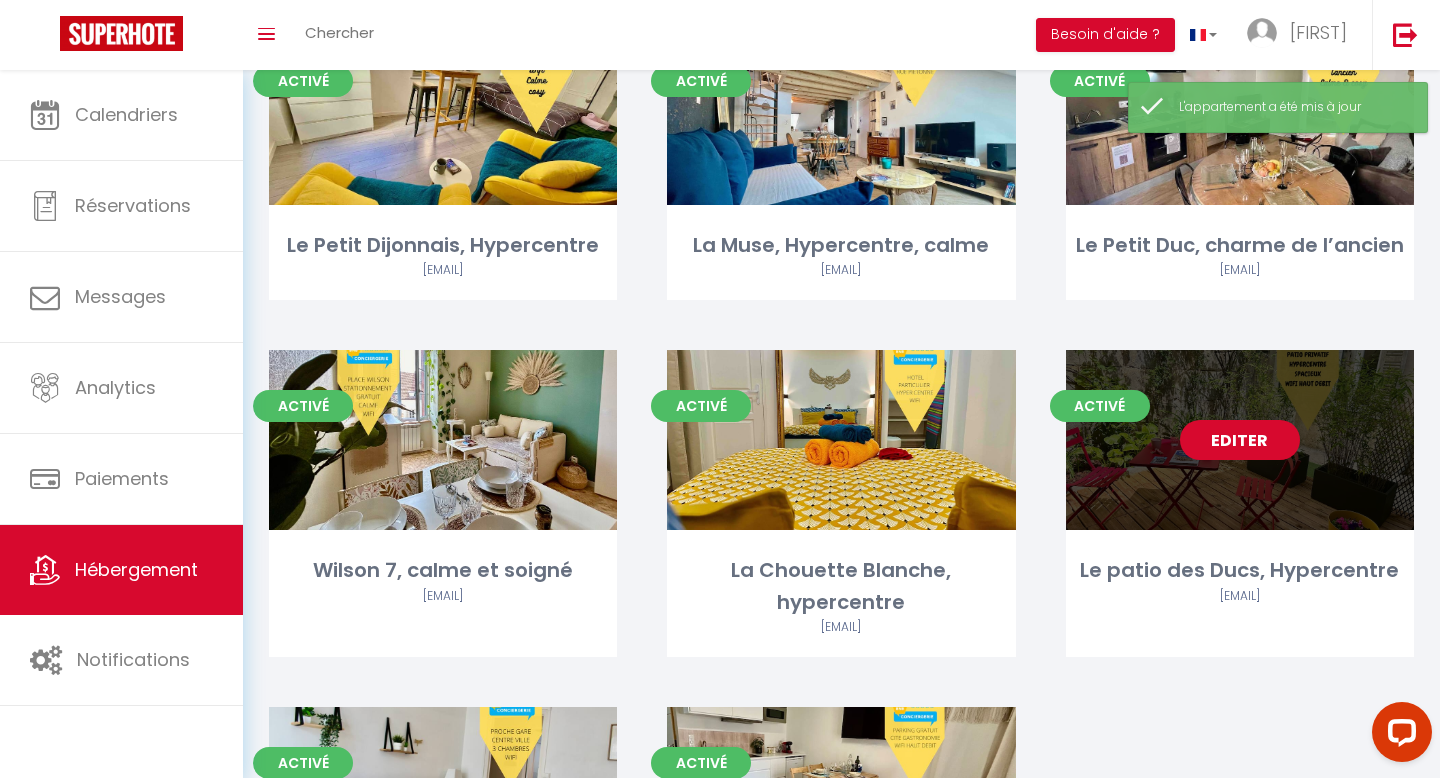 click on "Editer" at bounding box center [1240, 440] 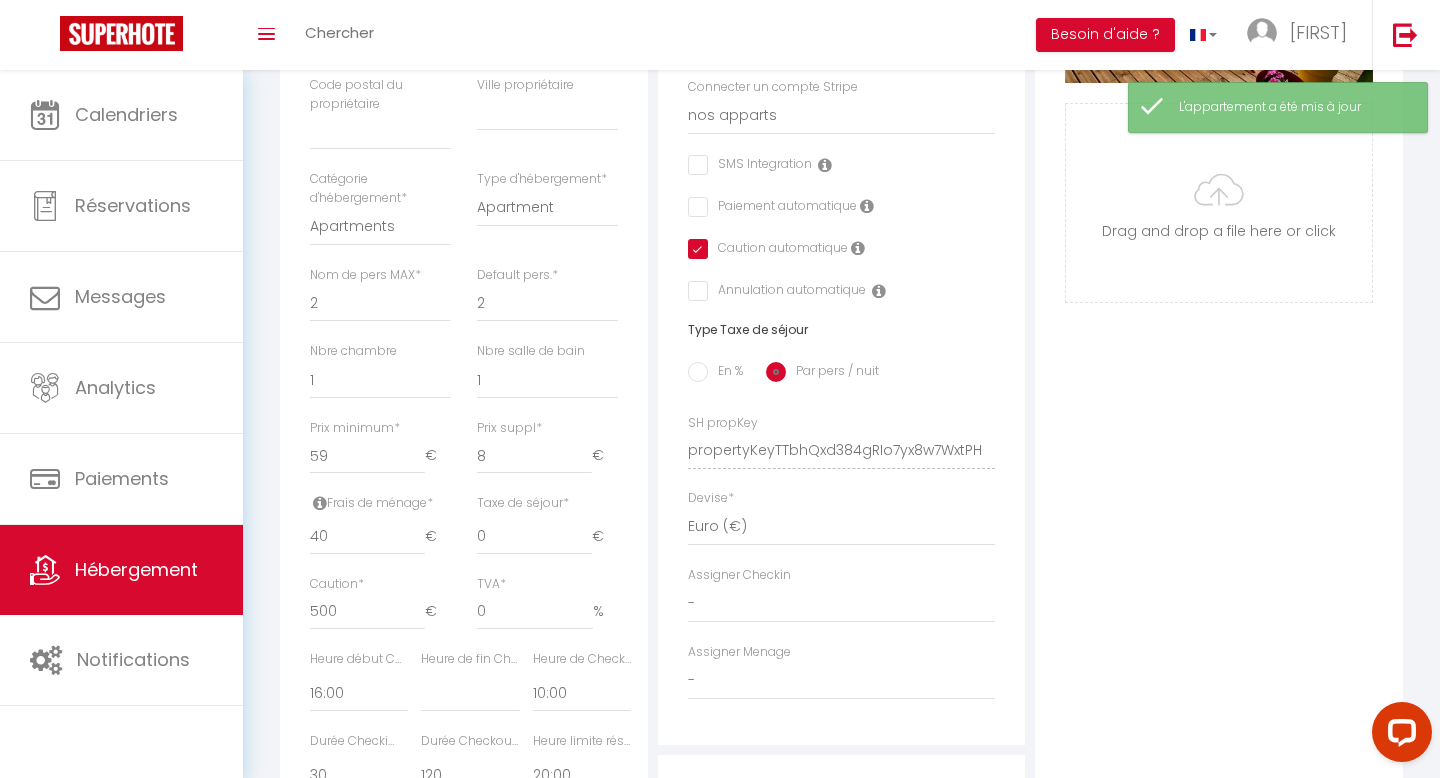 scroll, scrollTop: 565, scrollLeft: 0, axis: vertical 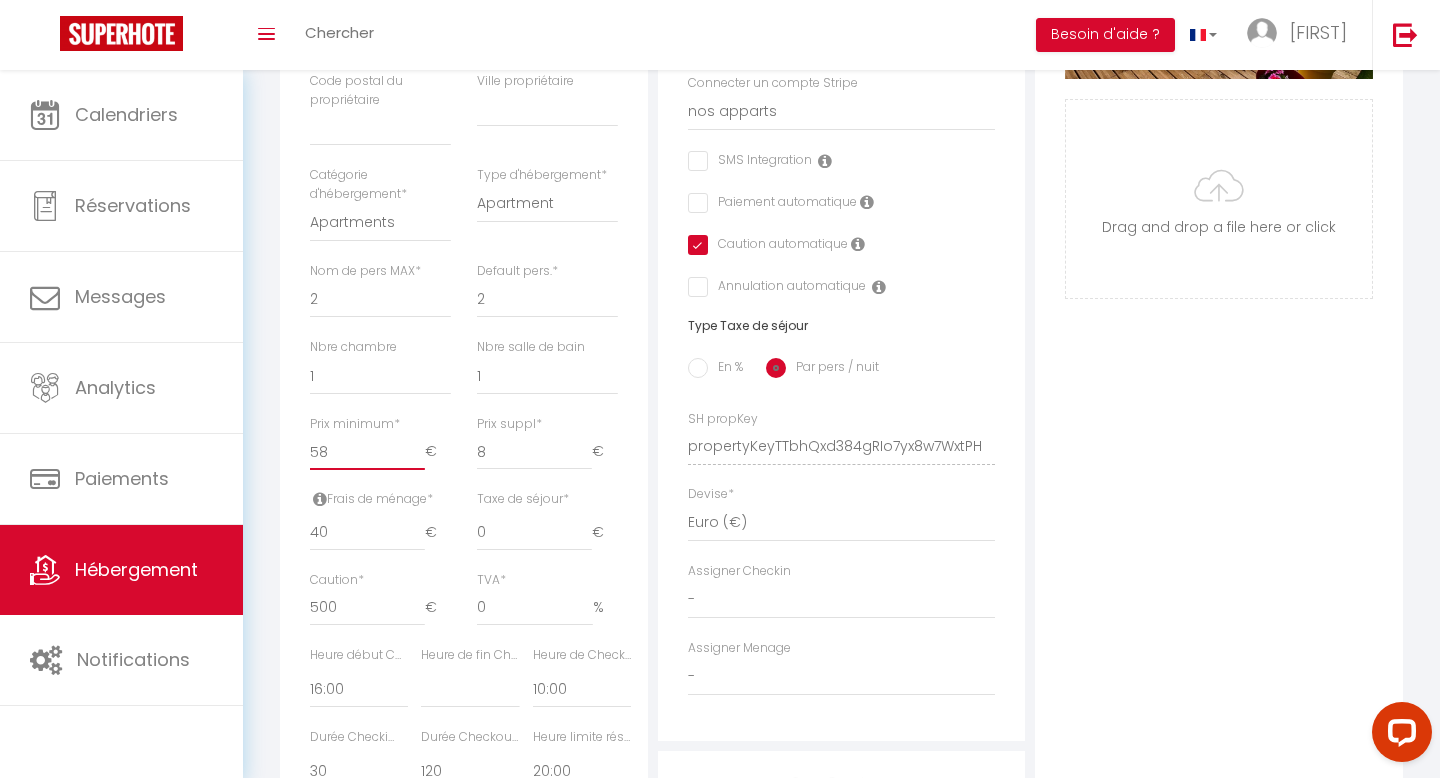 type on "58" 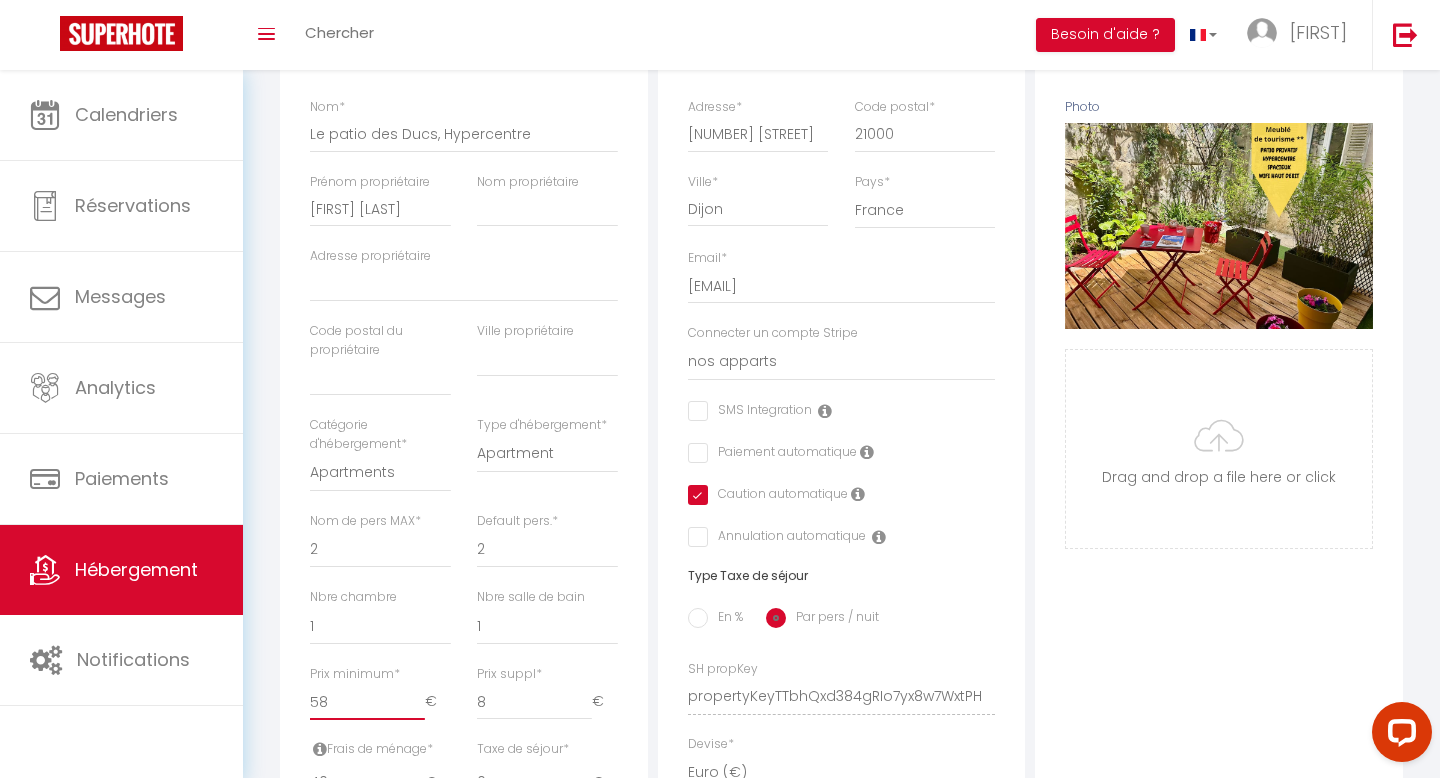 scroll, scrollTop: 0, scrollLeft: 0, axis: both 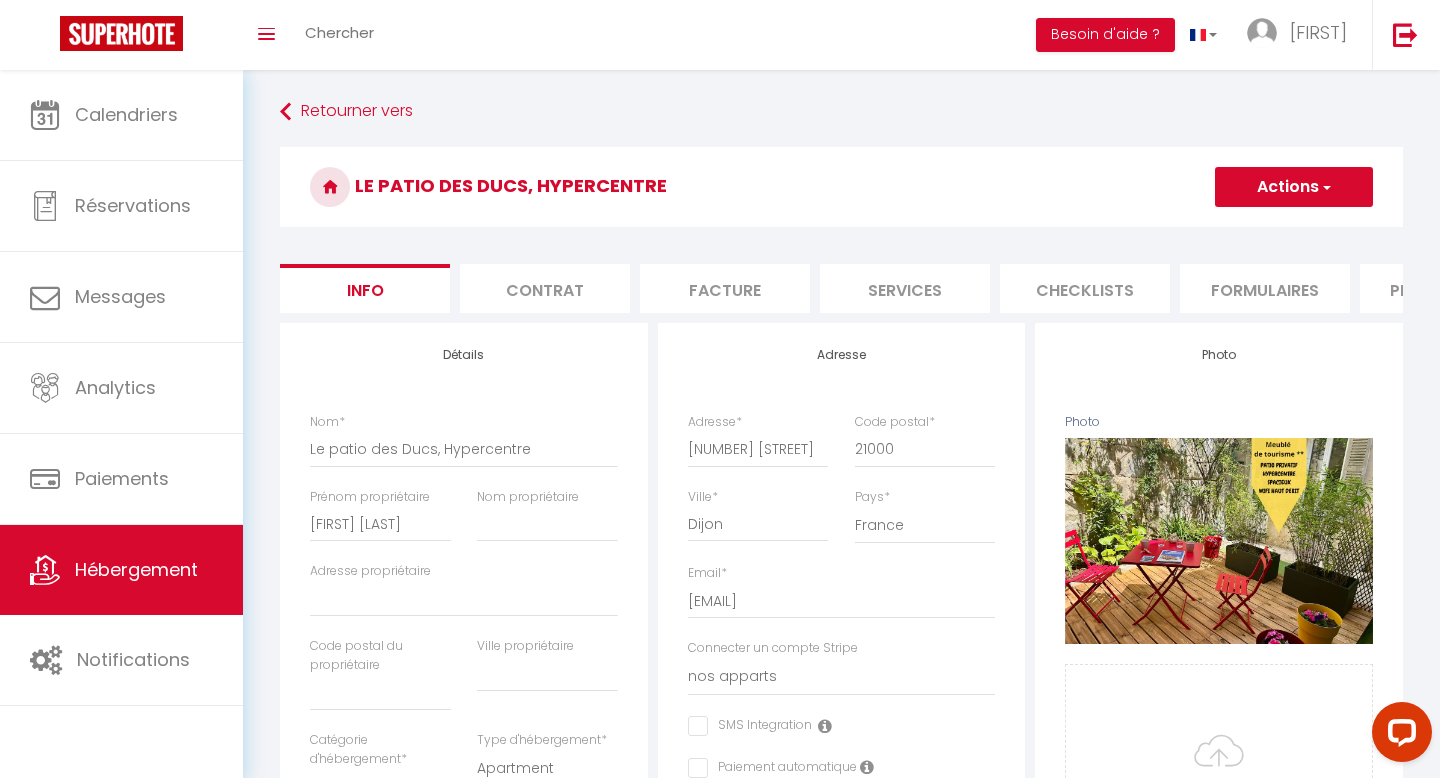 click on "Actions" at bounding box center [1294, 187] 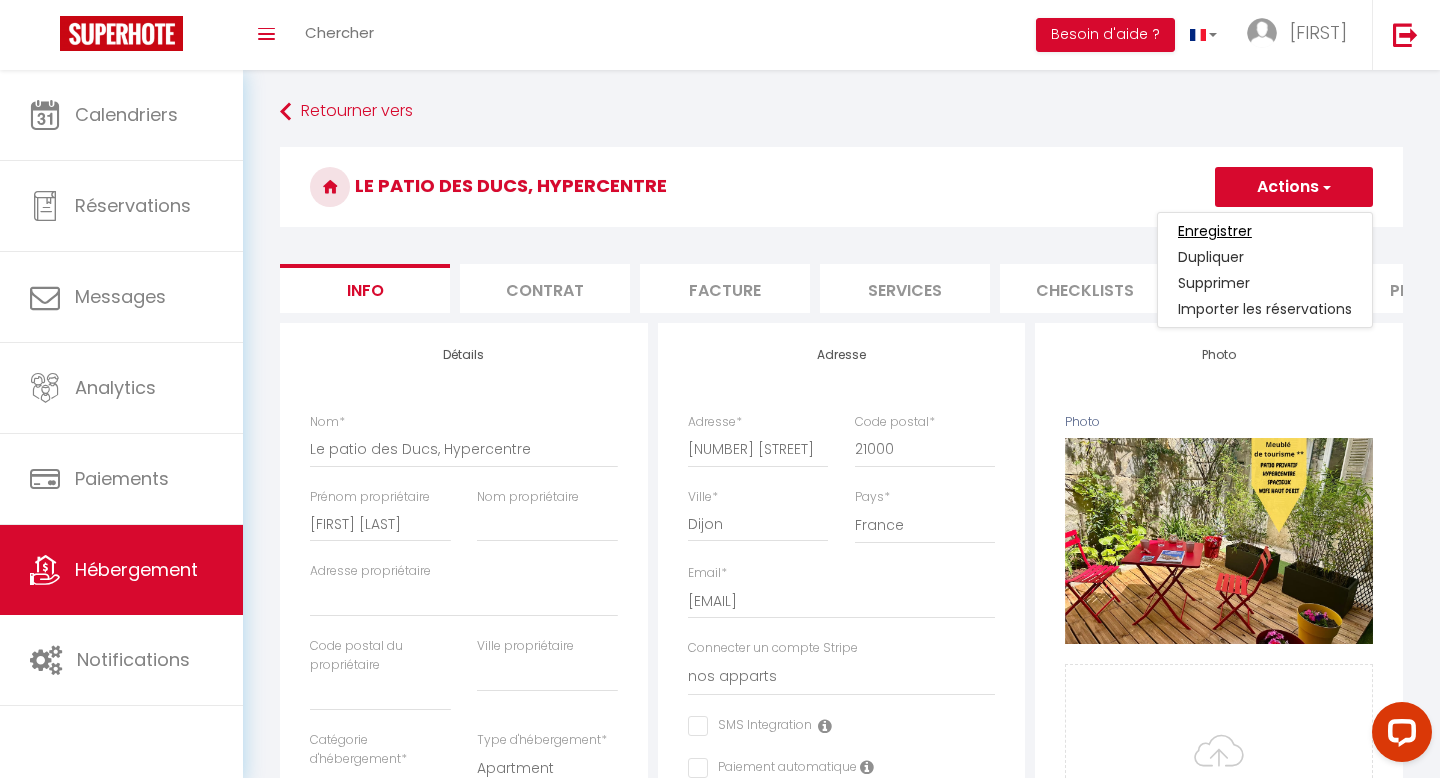 click on "Enregistrer" at bounding box center [1215, 231] 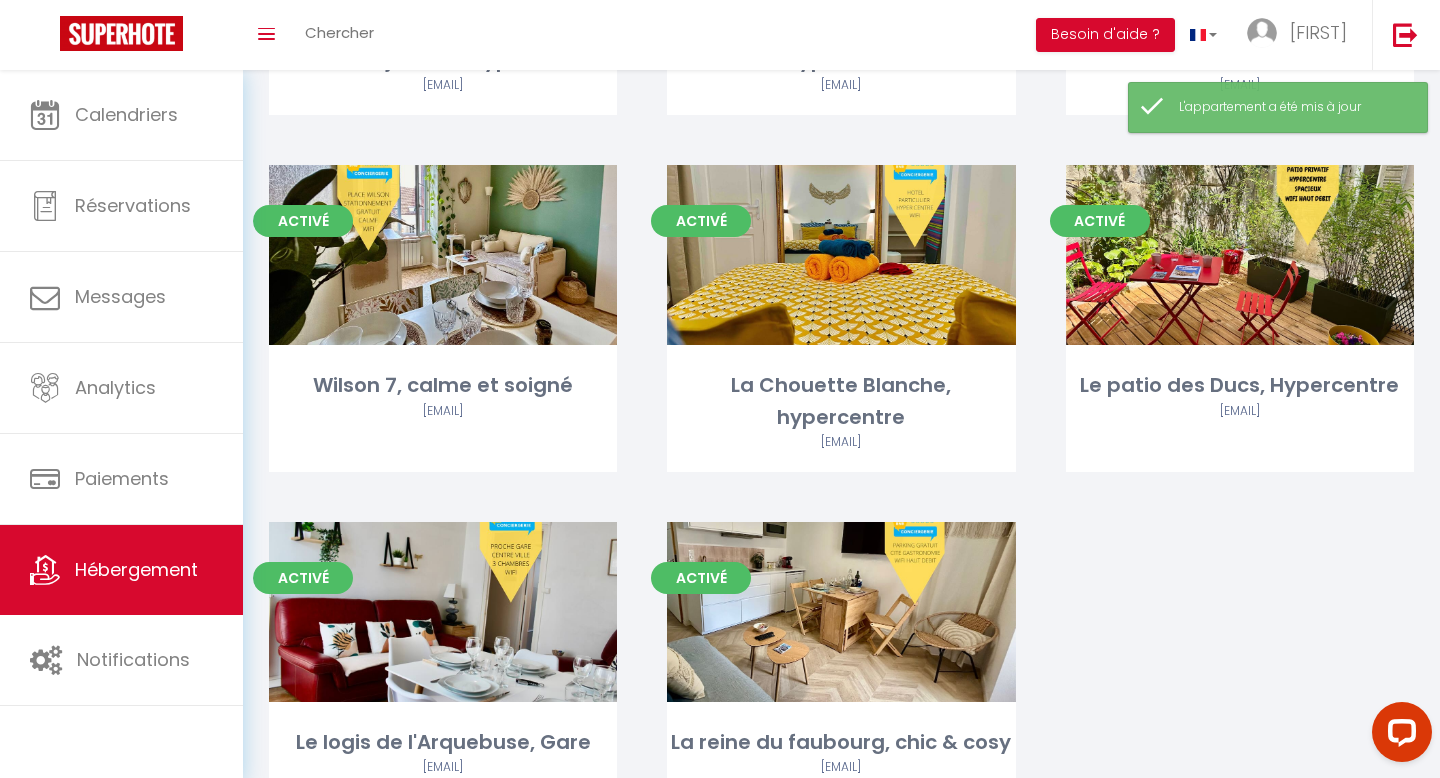 scroll, scrollTop: 439, scrollLeft: 0, axis: vertical 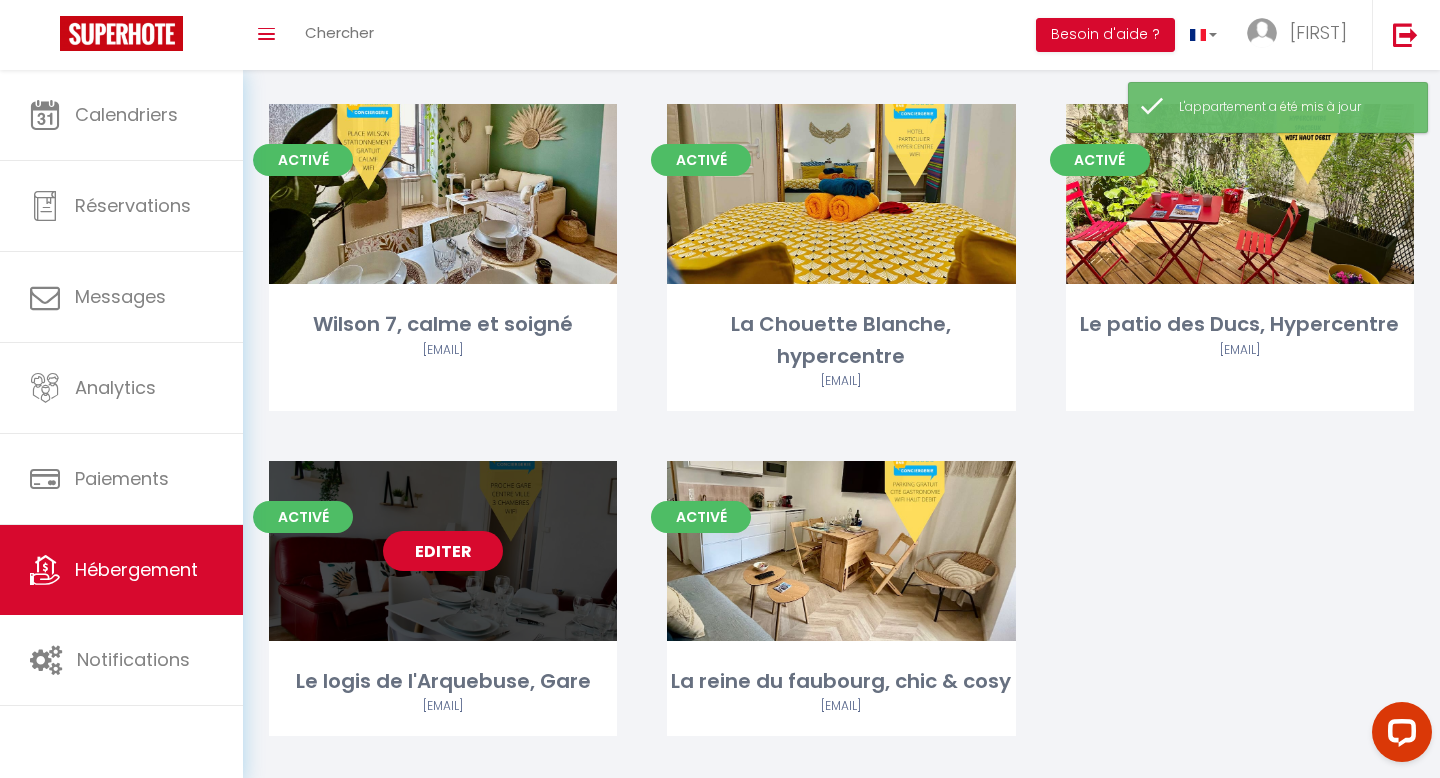 click on "Editer" at bounding box center [443, 551] 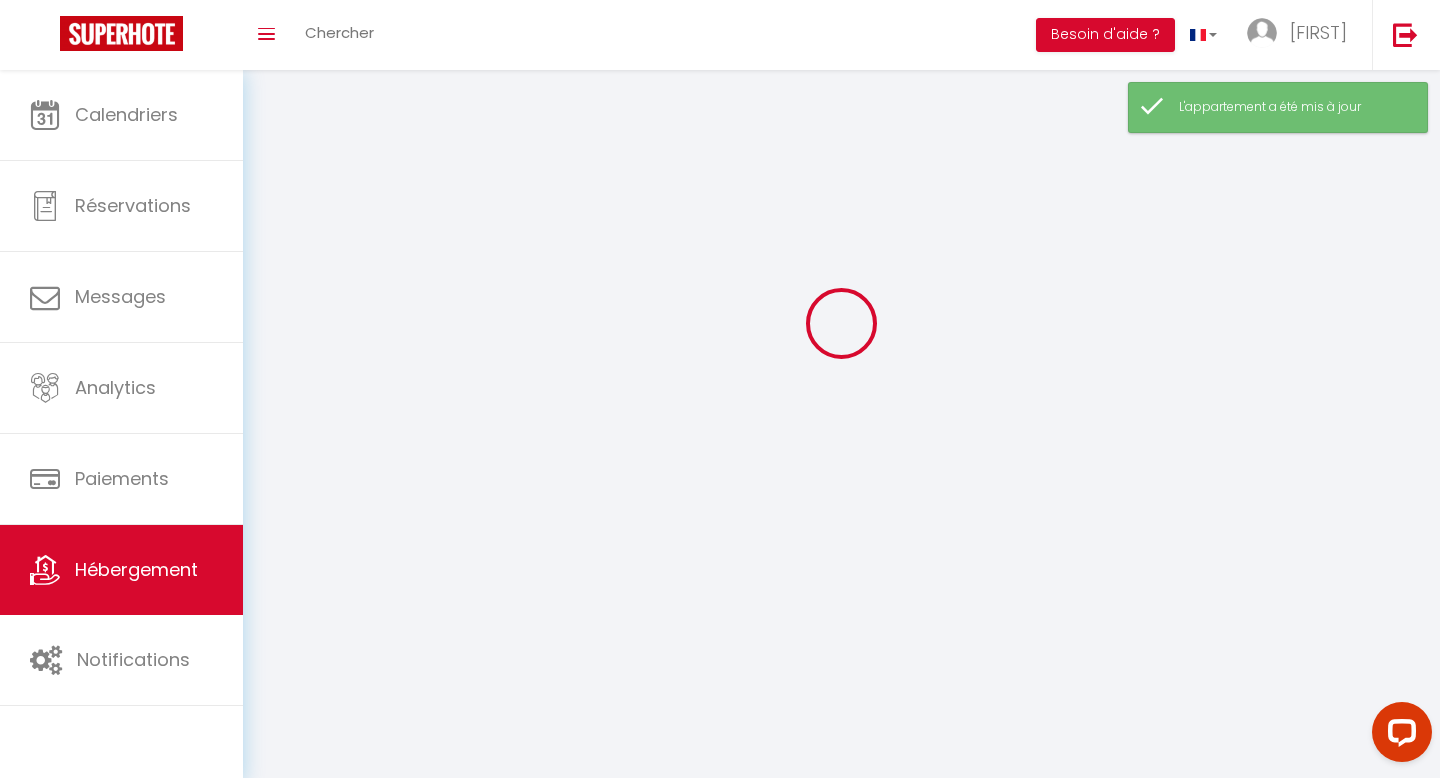 scroll, scrollTop: 0, scrollLeft: 0, axis: both 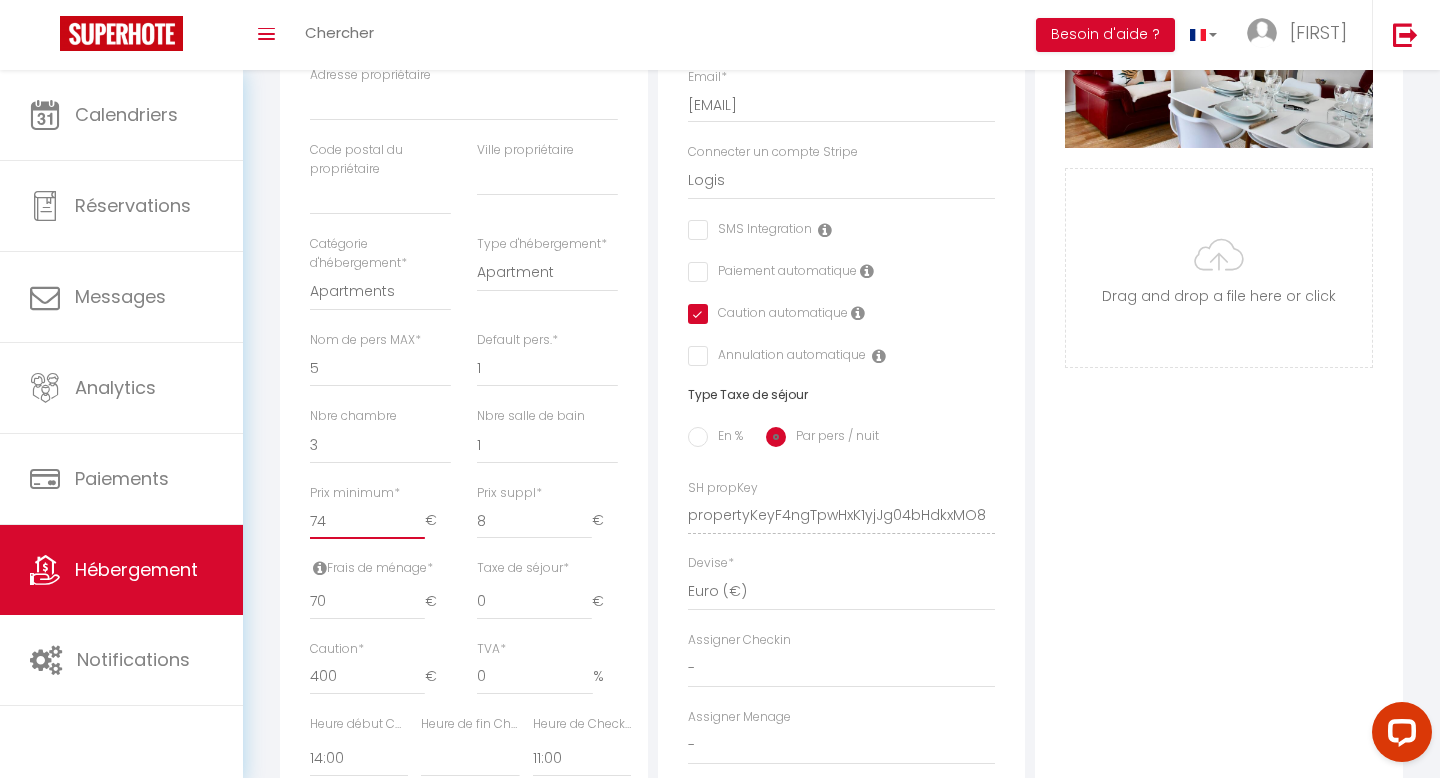 type on "74" 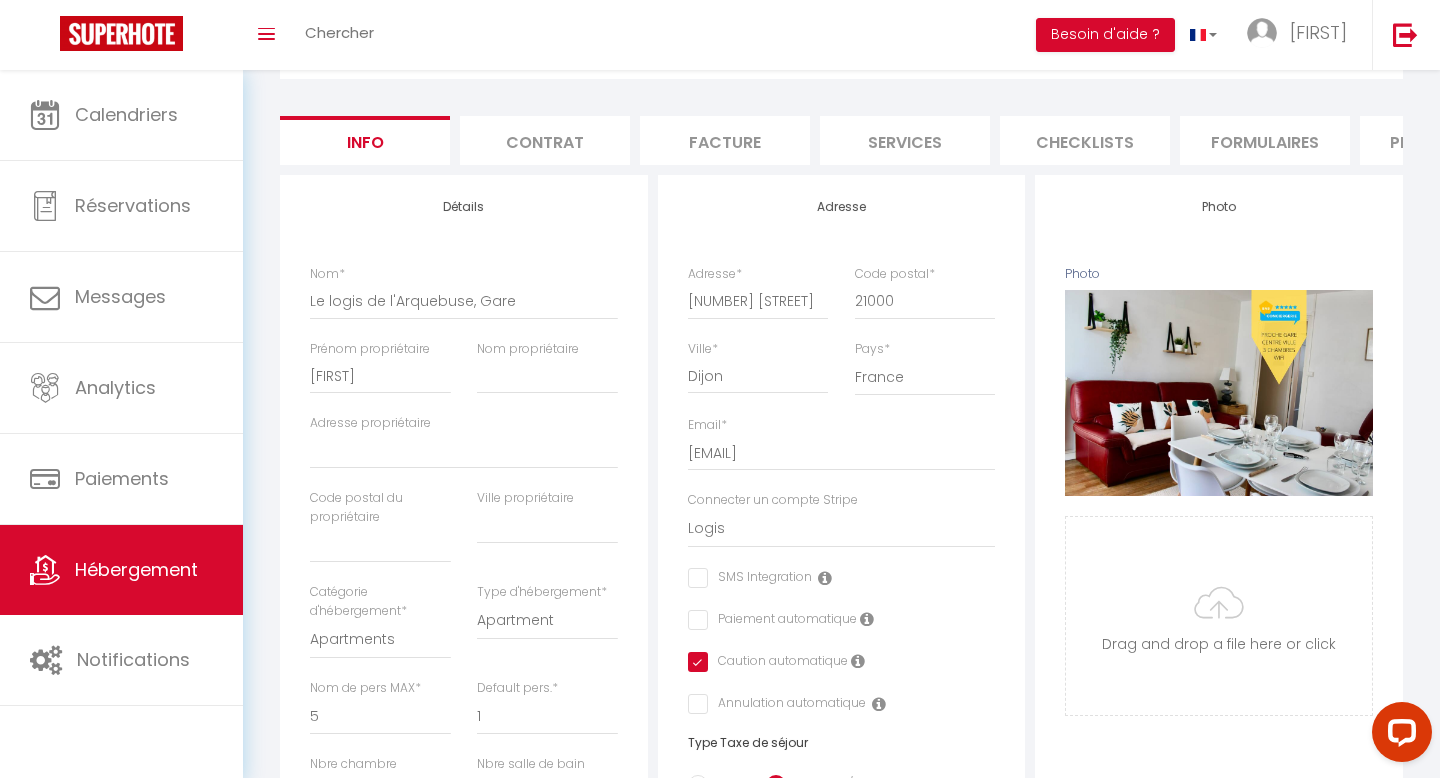scroll, scrollTop: 0, scrollLeft: 0, axis: both 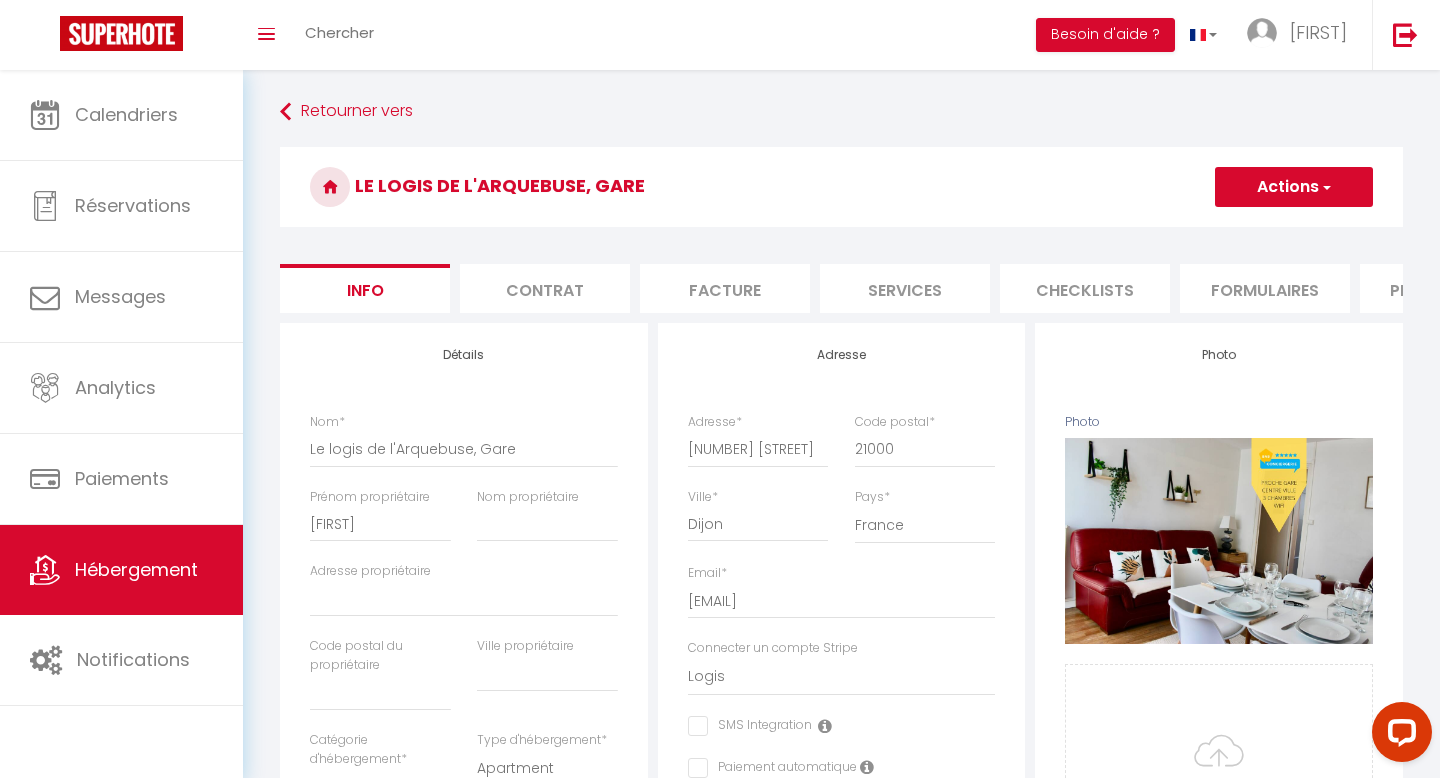 click on "Actions" at bounding box center [1294, 187] 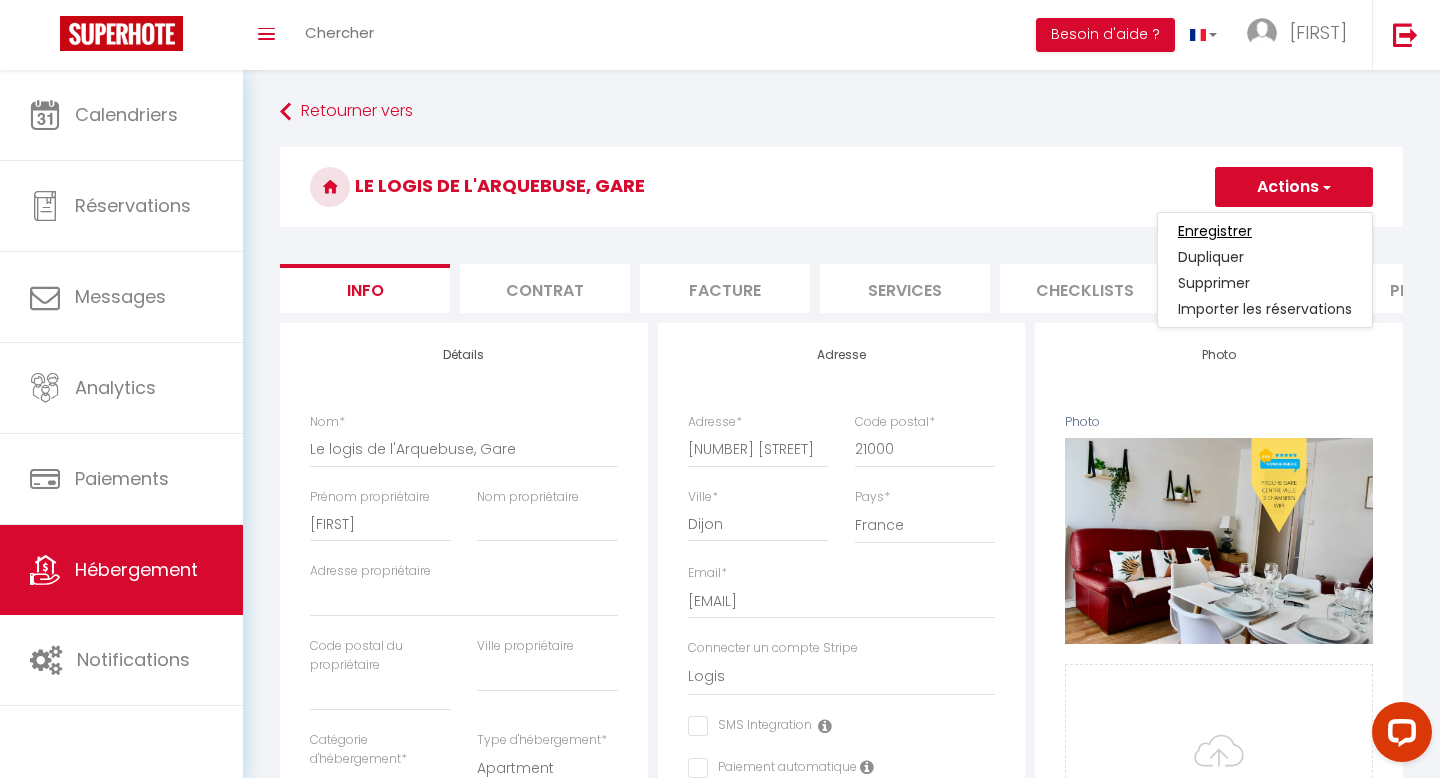 click on "Enregistrer" at bounding box center [1215, 231] 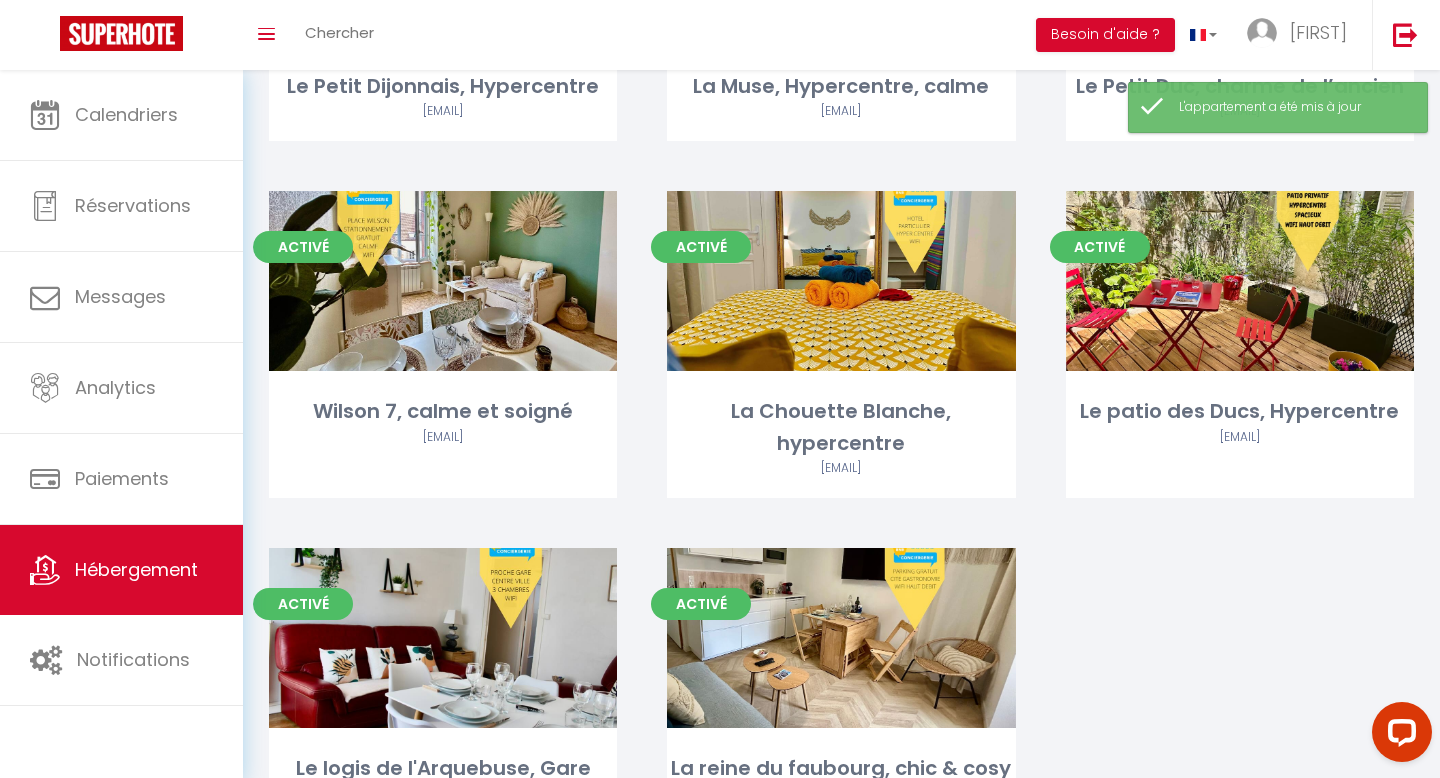 scroll, scrollTop: 439, scrollLeft: 0, axis: vertical 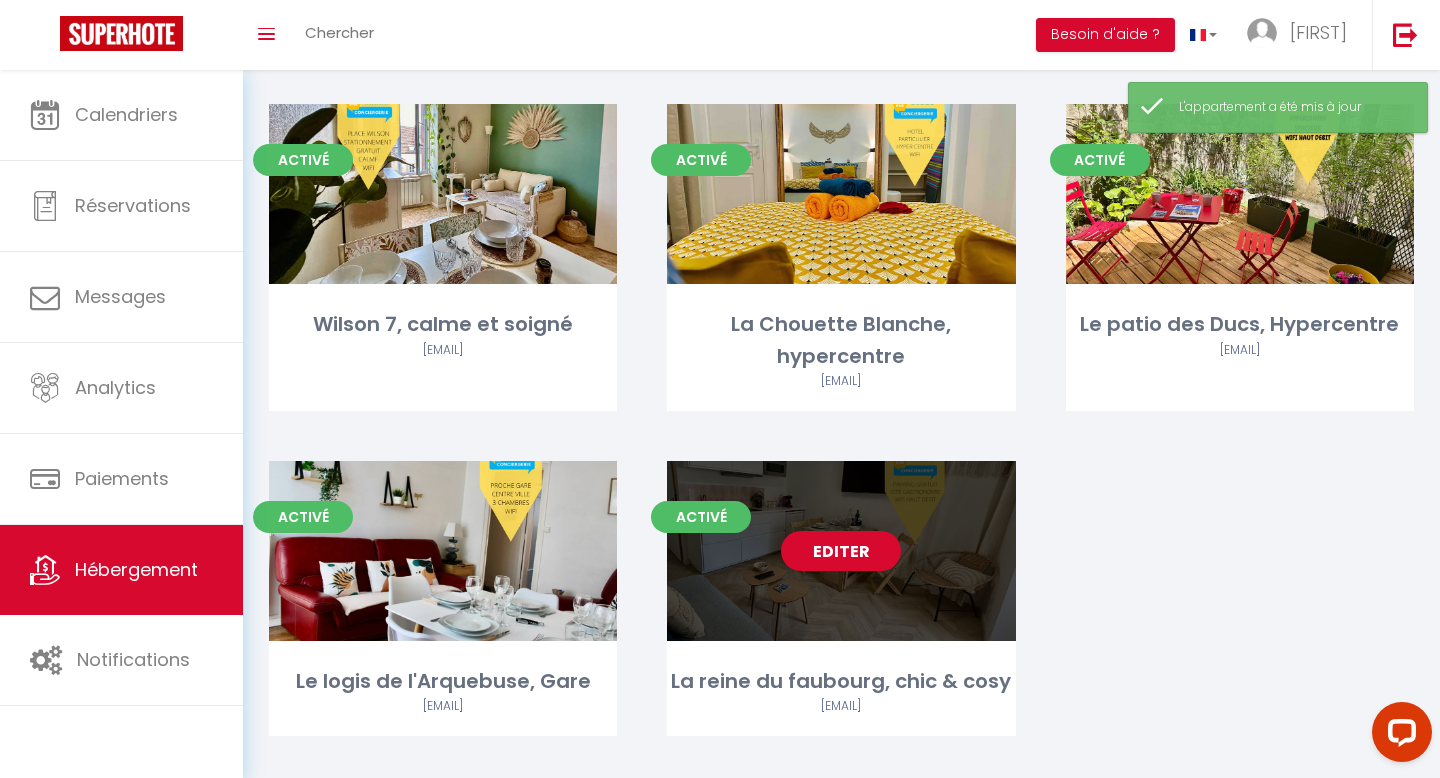 click on "Editer" at bounding box center (841, 551) 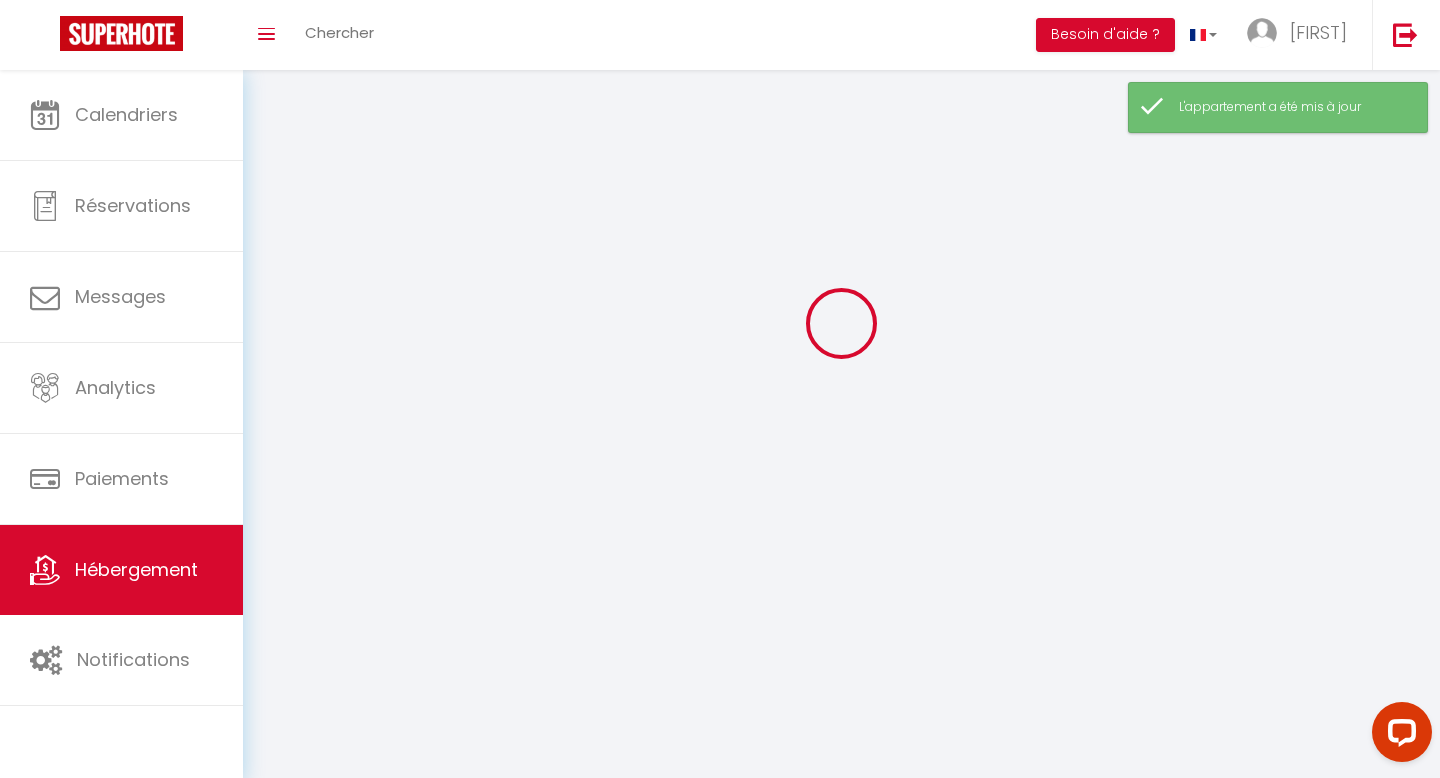 scroll, scrollTop: 0, scrollLeft: 0, axis: both 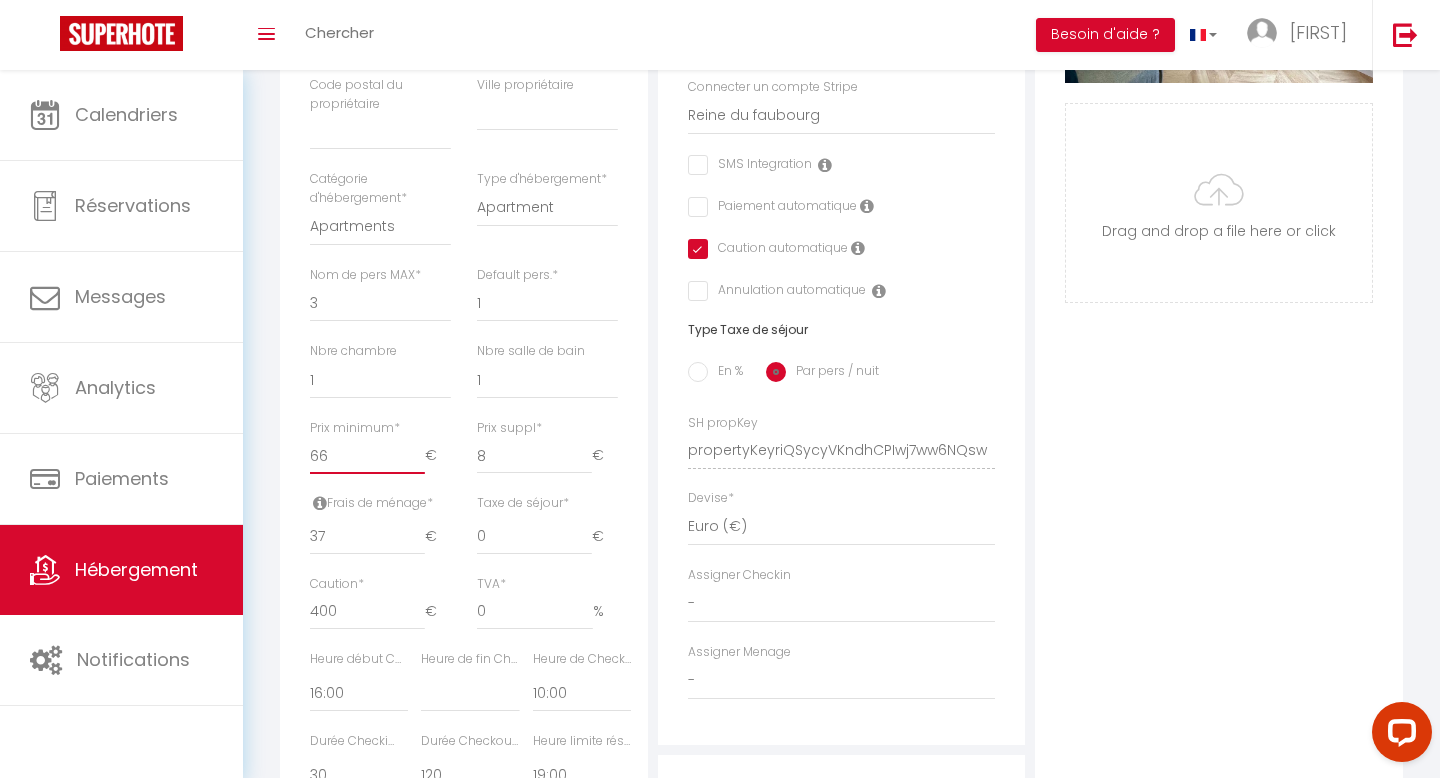 type on "66" 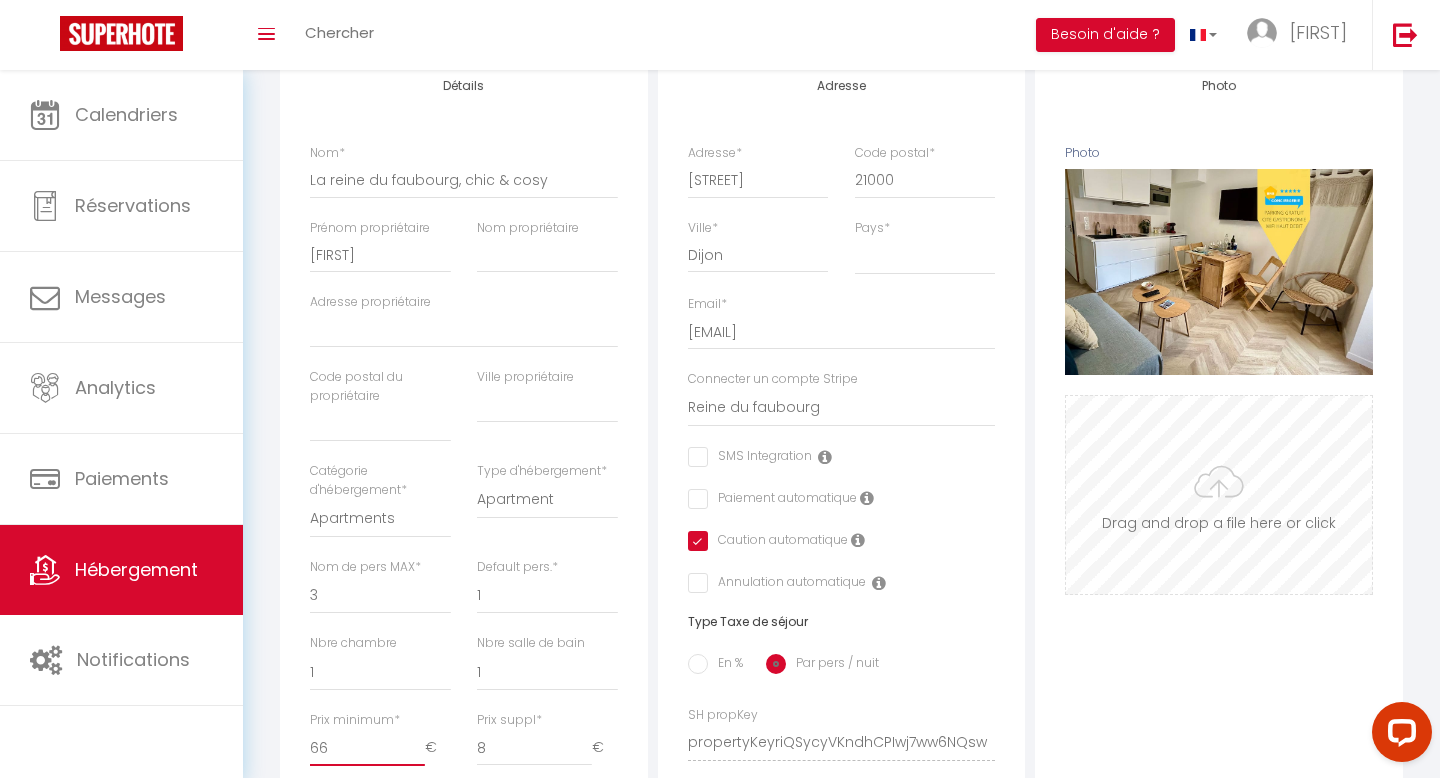 scroll, scrollTop: 0, scrollLeft: 0, axis: both 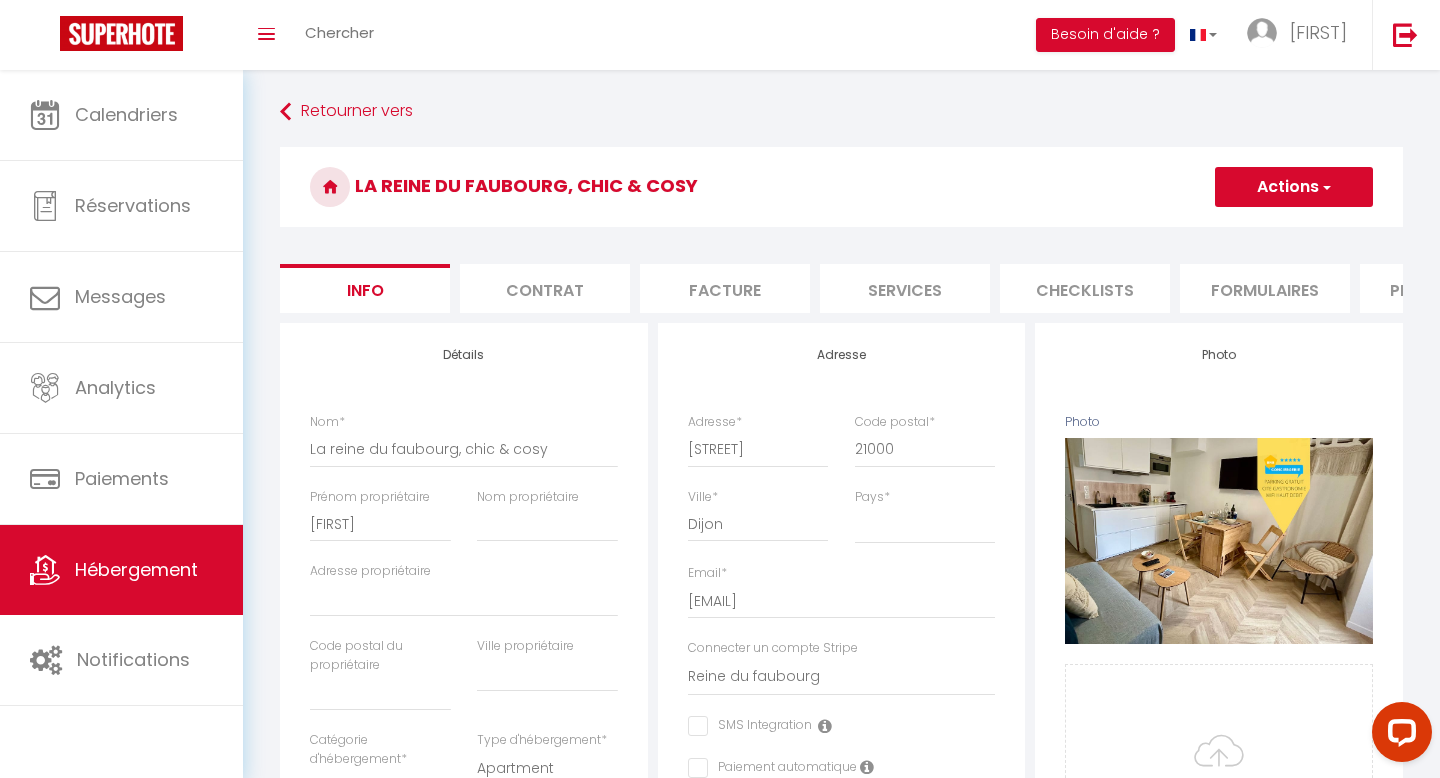 click on "Actions" at bounding box center [1294, 187] 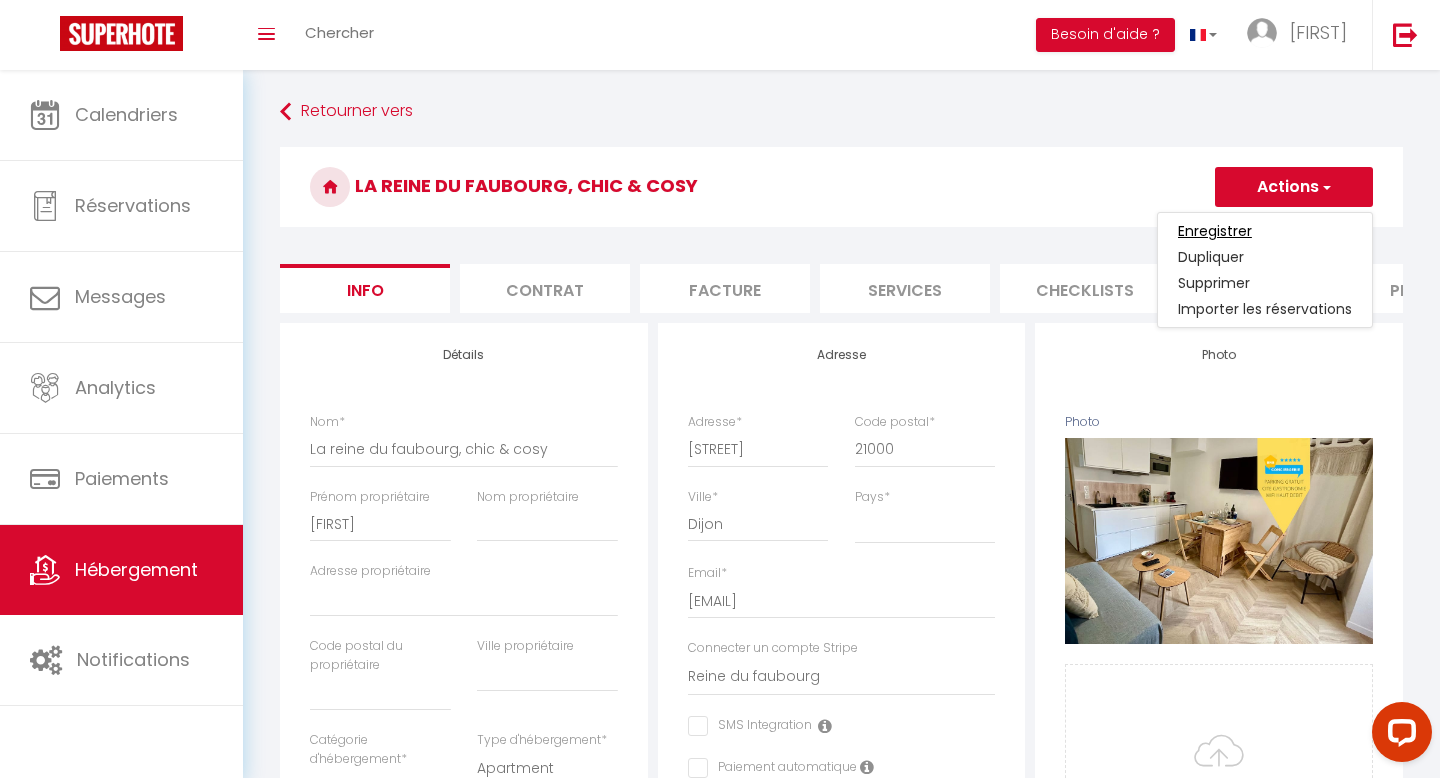 click on "Enregistrer" at bounding box center [1215, 231] 